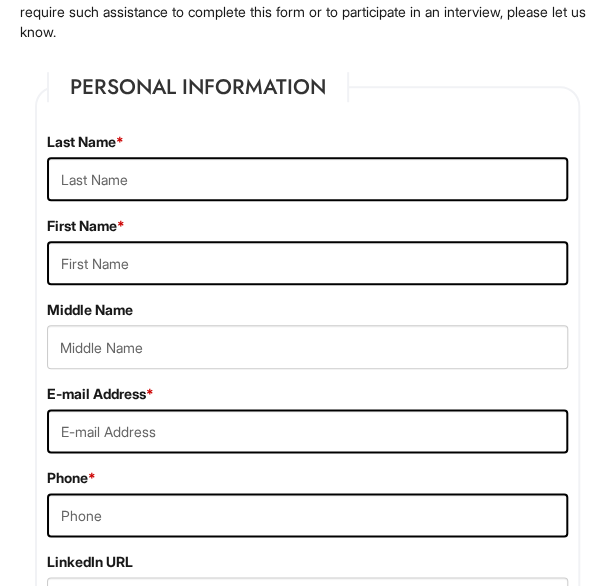 scroll, scrollTop: 320, scrollLeft: 0, axis: vertical 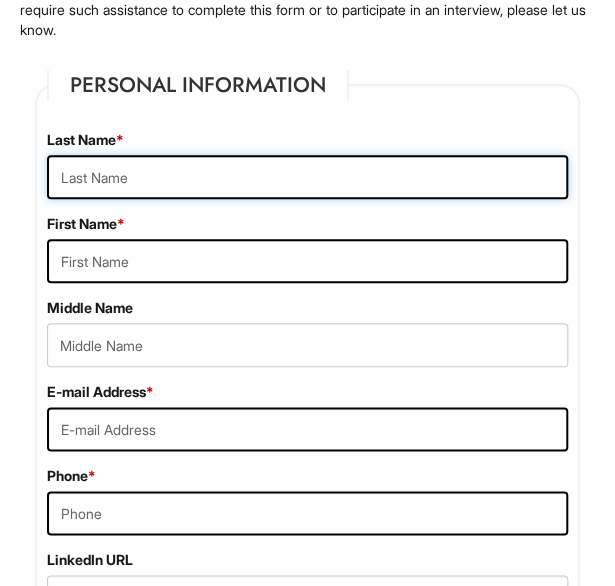 click at bounding box center (307, 177) 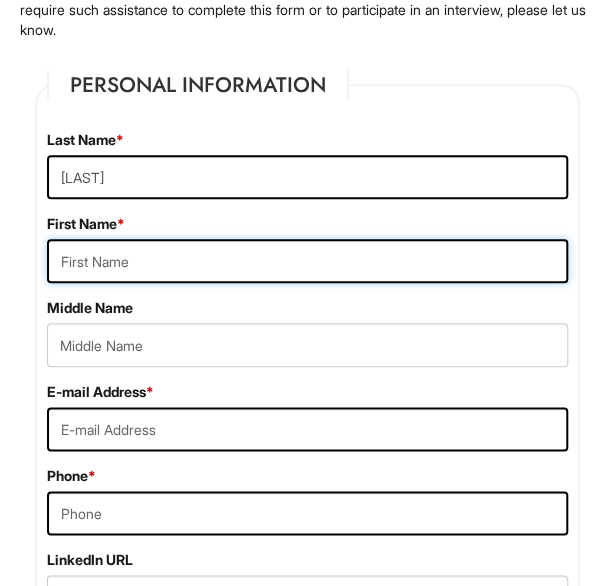type on "[FIRST]" 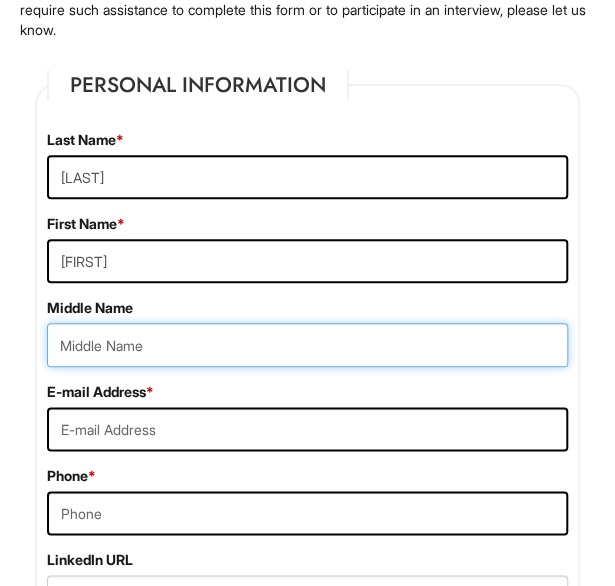 type on "[MIDDLE]" 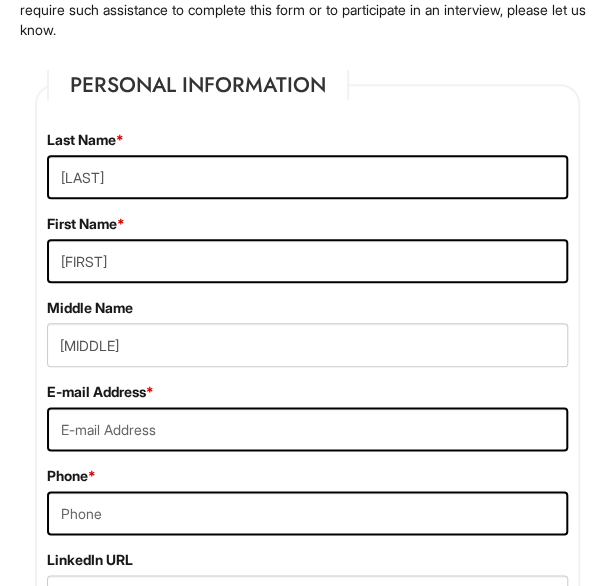 type on "[EMAIL]" 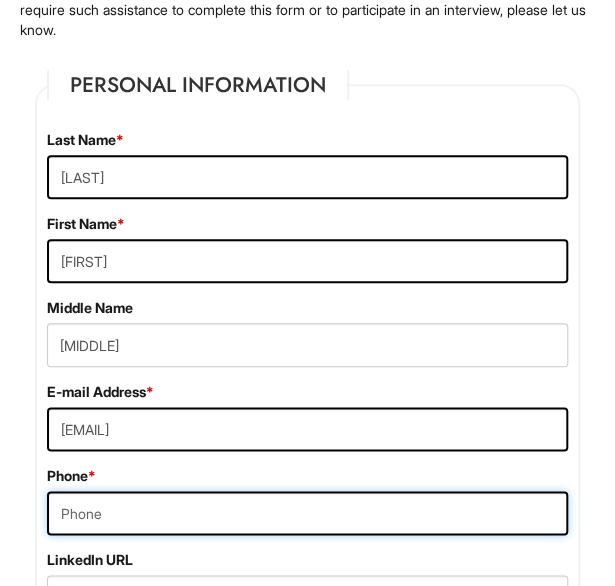 type on "[PHONE]" 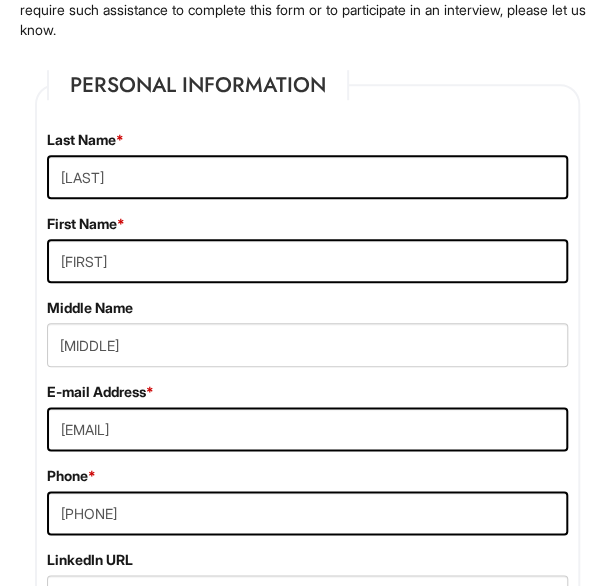 type on "Apt [NUMBER]" 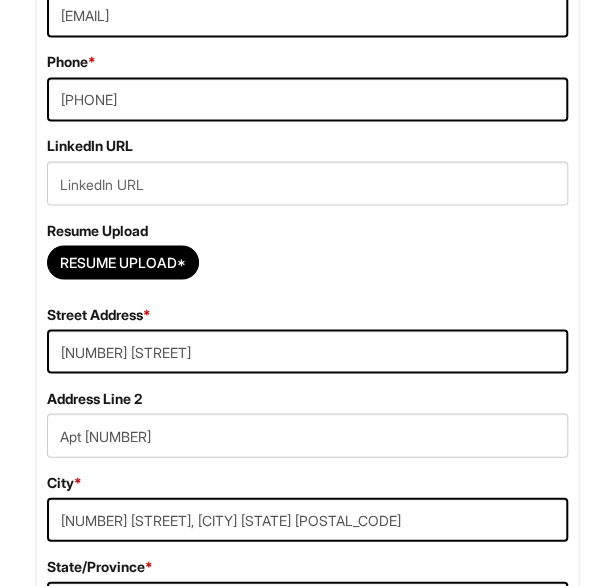 scroll, scrollTop: 735, scrollLeft: 0, axis: vertical 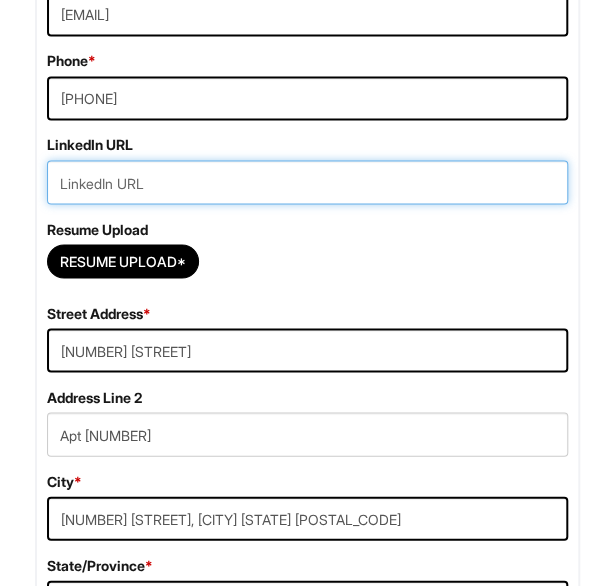 click at bounding box center (307, 182) 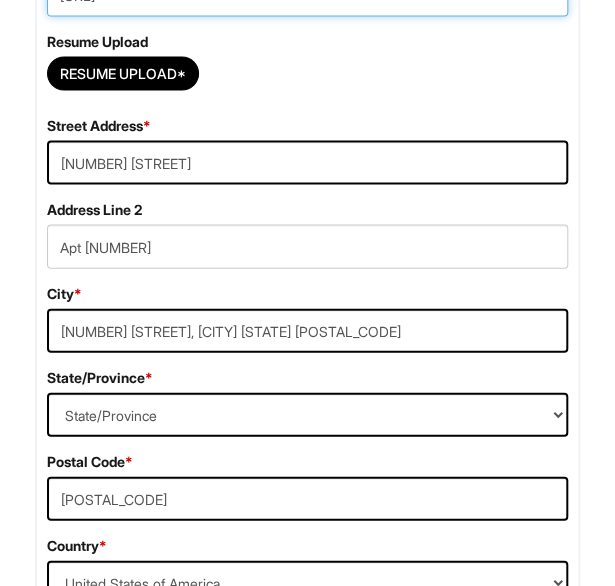 scroll, scrollTop: 923, scrollLeft: 0, axis: vertical 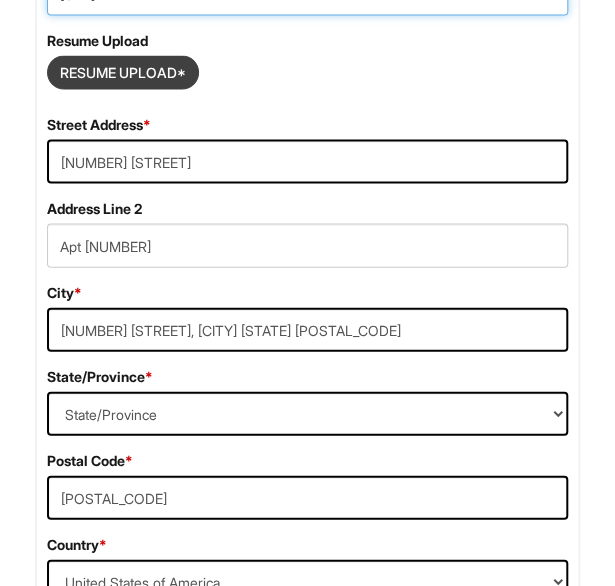 type on "[URL]" 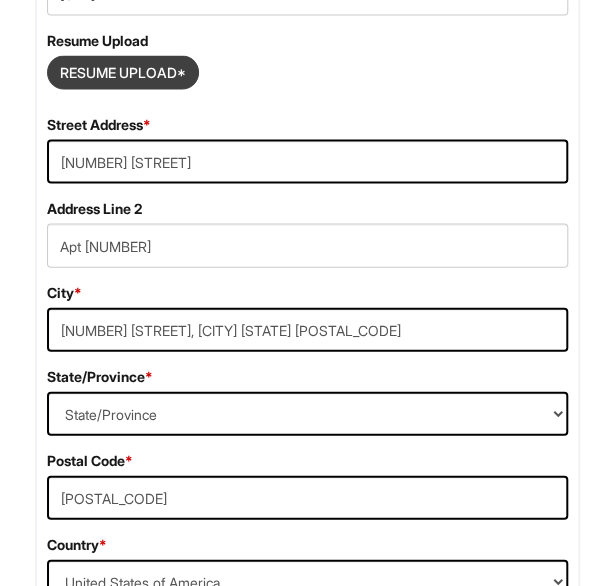 click at bounding box center (123, 73) 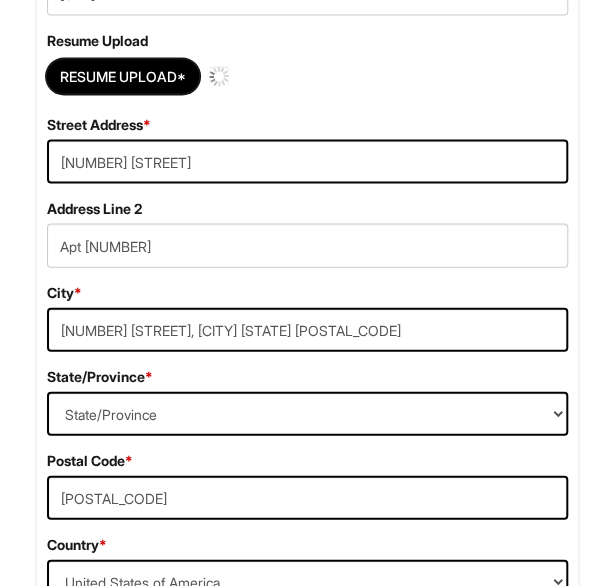 type 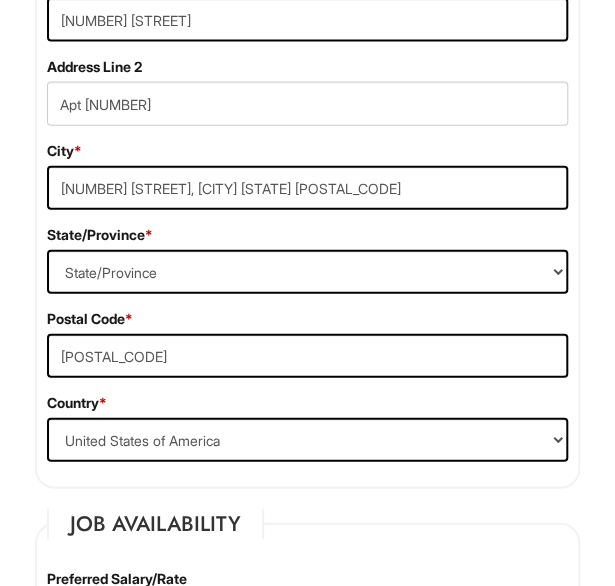 scroll, scrollTop: 1075, scrollLeft: 0, axis: vertical 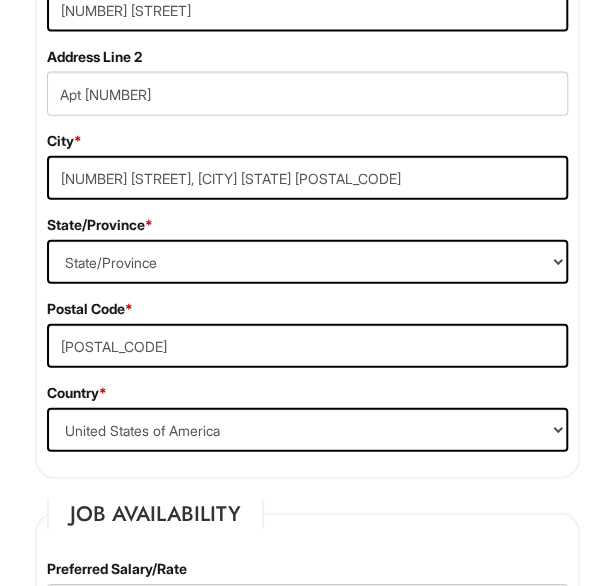 click on "Street Address  *   [NUMBER] [STREET]
Address Line 2   Apt [NUMBER]
City  *   [NUMBER] [STREET], [CITY] [STATE] [POSTAL_CODE]" at bounding box center (307, 89) 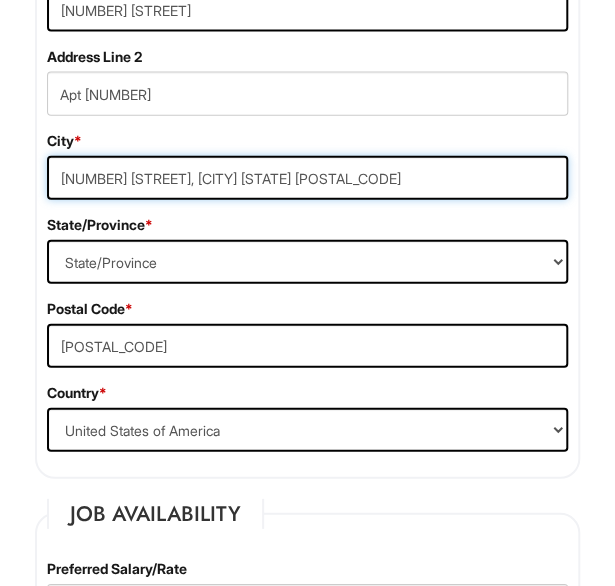 click on "[NUMBER] [STREET], [CITY] [STATE] [POSTAL_CODE]" at bounding box center (307, 178) 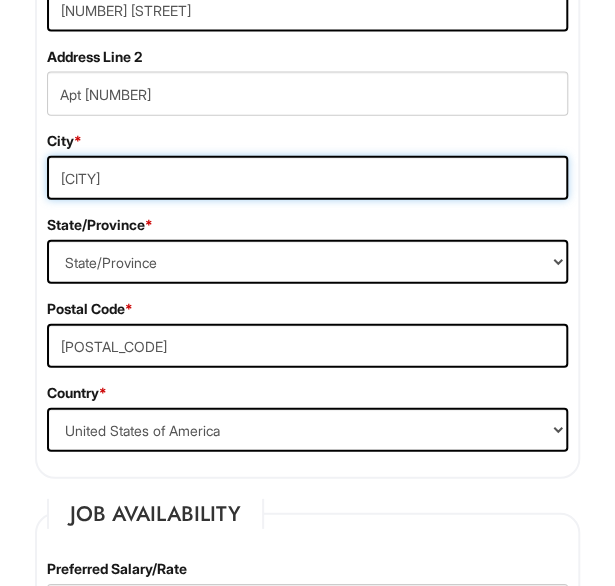 type on "[CITY]" 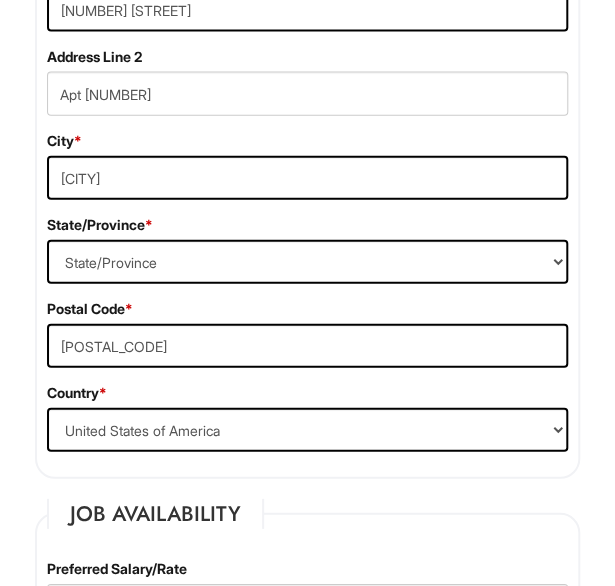 click on "City  *   [CITY]" at bounding box center (307, 165) 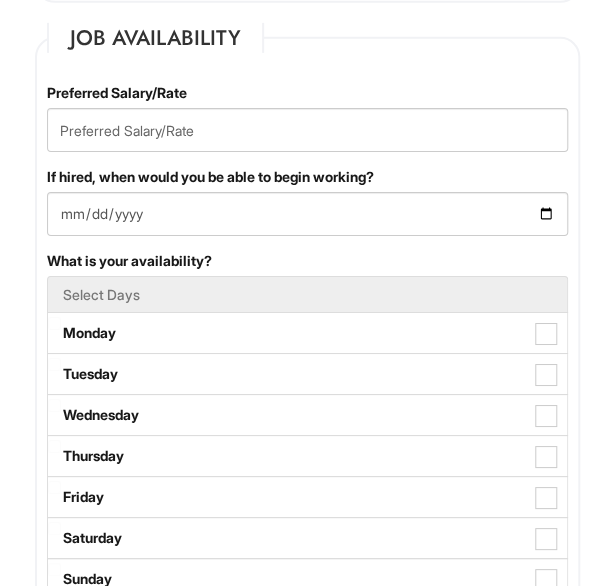 scroll, scrollTop: 1554, scrollLeft: 0, axis: vertical 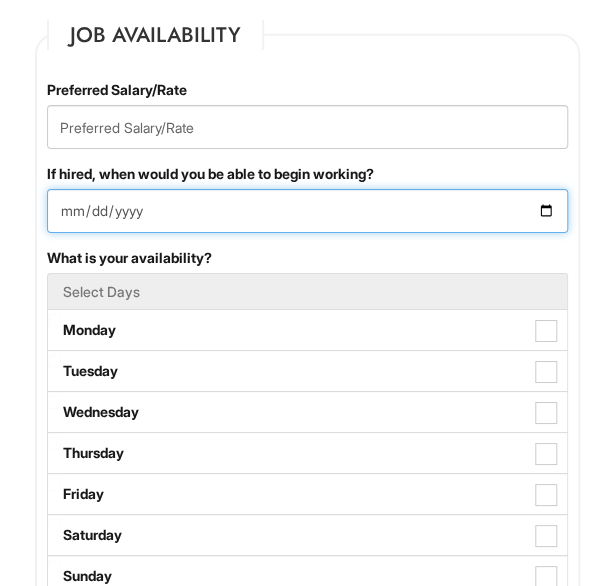 click on "If hired, when would you be able to begin working?" at bounding box center [307, 211] 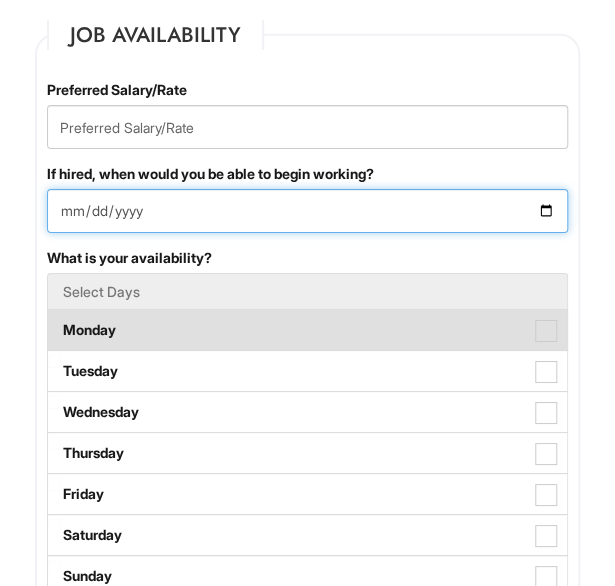 type on "[YEAR]-[MONTH]-[DAY]" 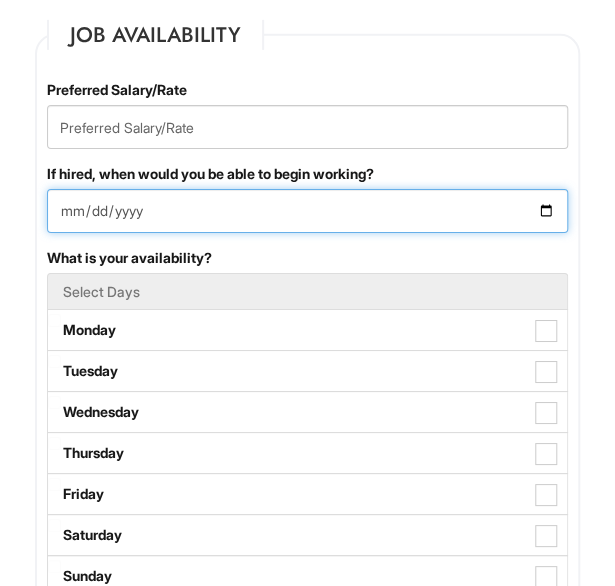 click on "[YEAR]-[MONTH]-[DAY]" at bounding box center (307, 211) 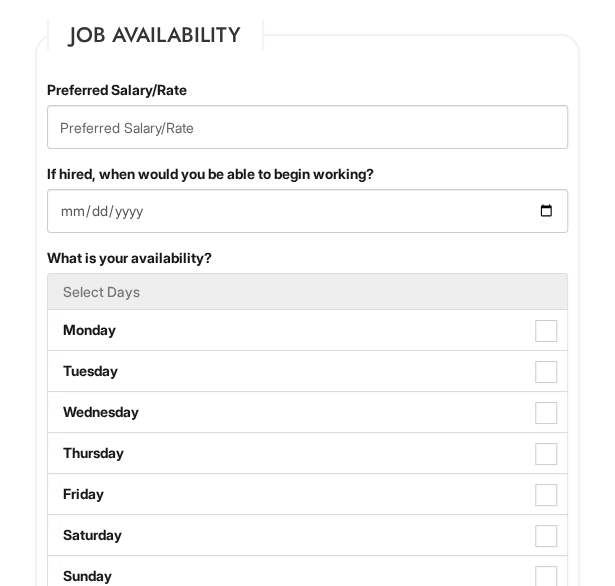 click on "Personal Information
Last Name  *   [LAST]
First Name  *   [FIRST]
Middle Name   [MIDDLE]
E-mail Address  *   [EMAIL]
Phone  *   [PHONE]
LinkedIn URL   [URL]
Resume Upload   Resume Upload* [NAME] Resume.pdf
Street Address  *   [NUMBER] [STREET]
Address Line 2   Apt [NUMBER]
City  *   [CITY]
State/Province  *   [STATE]" at bounding box center (307, 1366) 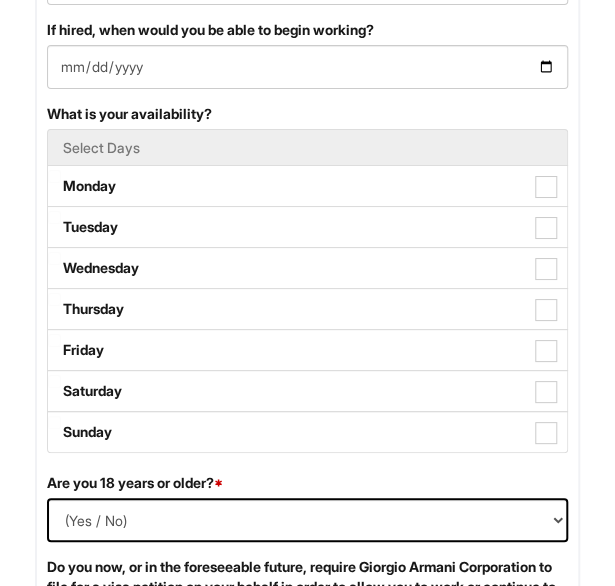 scroll, scrollTop: 1703, scrollLeft: 0, axis: vertical 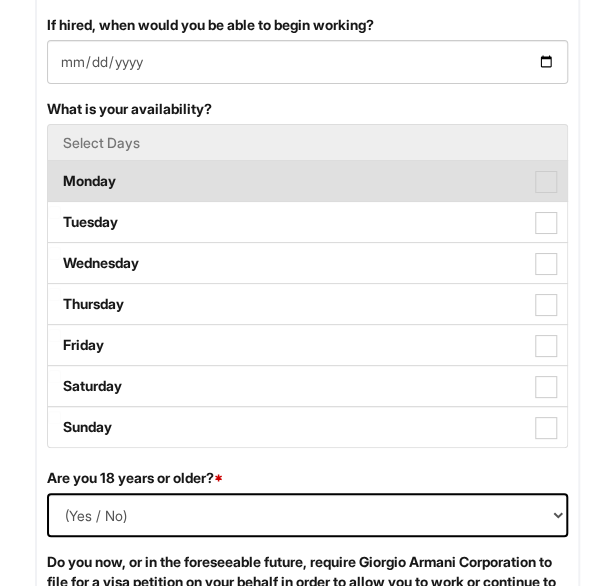 click on "Monday" at bounding box center (307, 181) 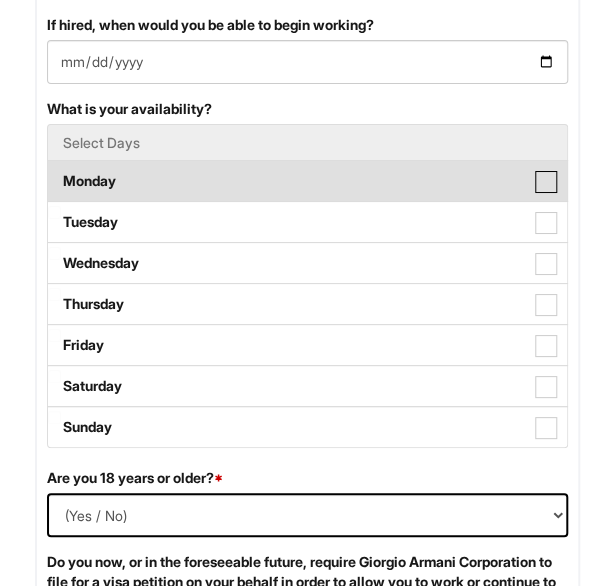 click on "Monday" at bounding box center (54, 171) 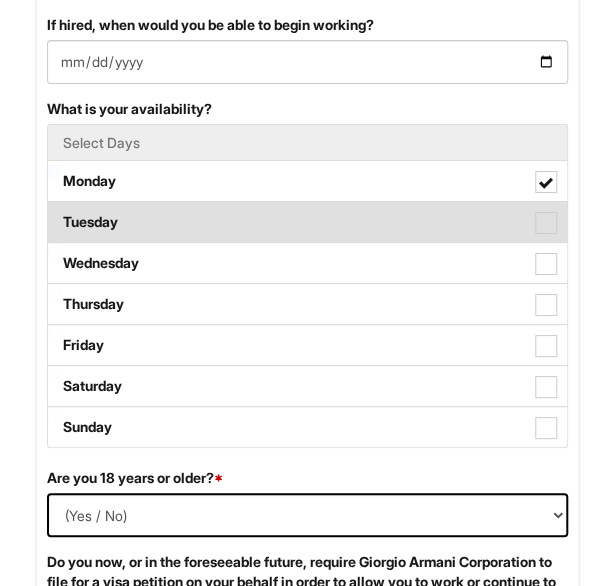 click at bounding box center (546, 223) 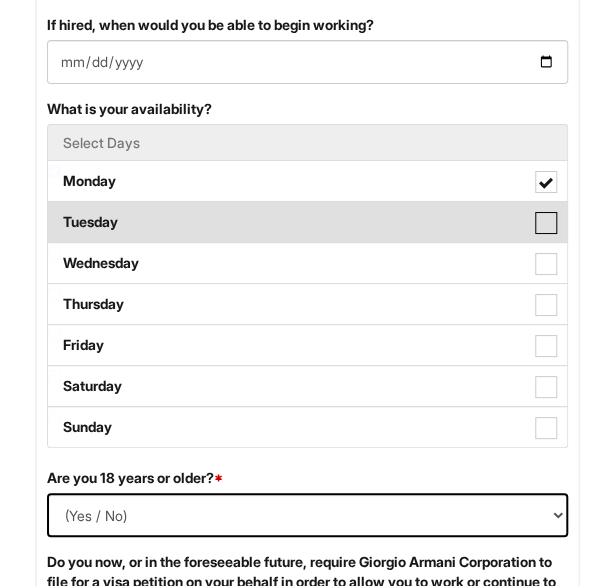 click on "Tuesday" at bounding box center (54, 212) 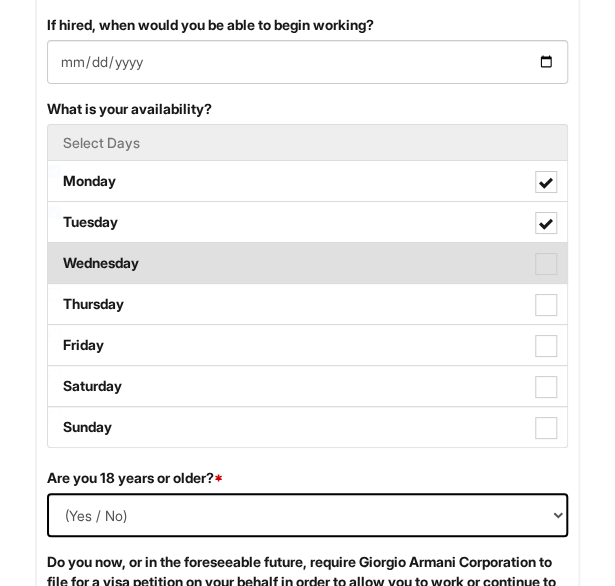 click at bounding box center [546, 264] 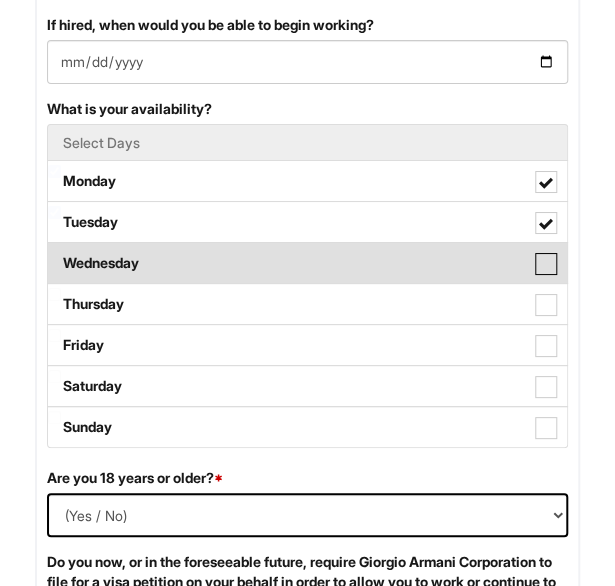 click on "Wednesday" at bounding box center [54, 253] 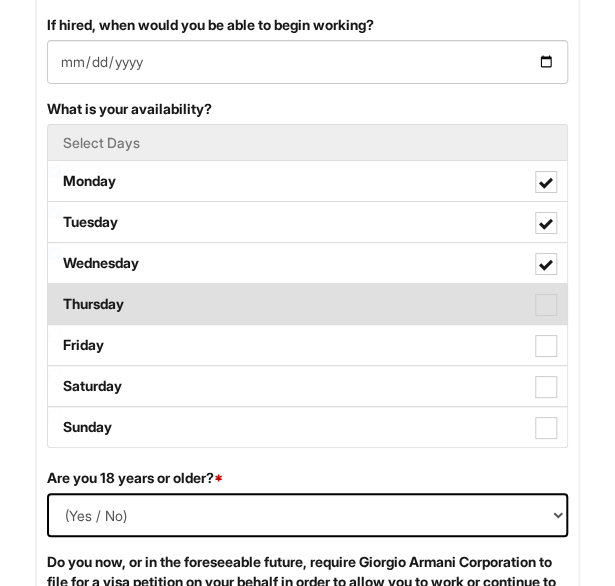click at bounding box center [546, 305] 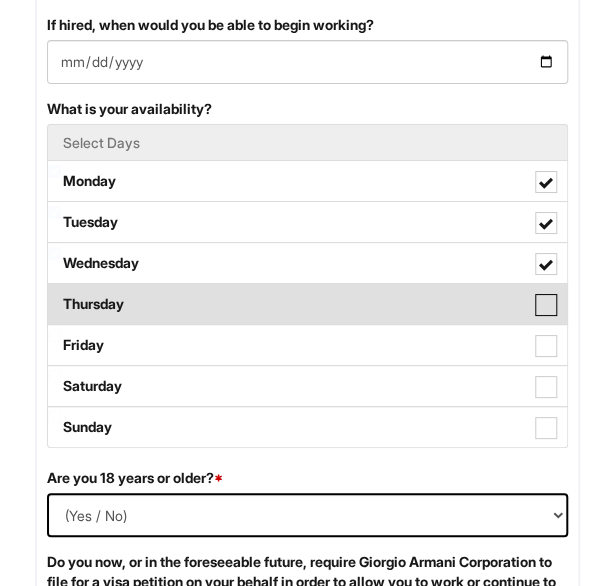 click on "Thursday" at bounding box center [54, 294] 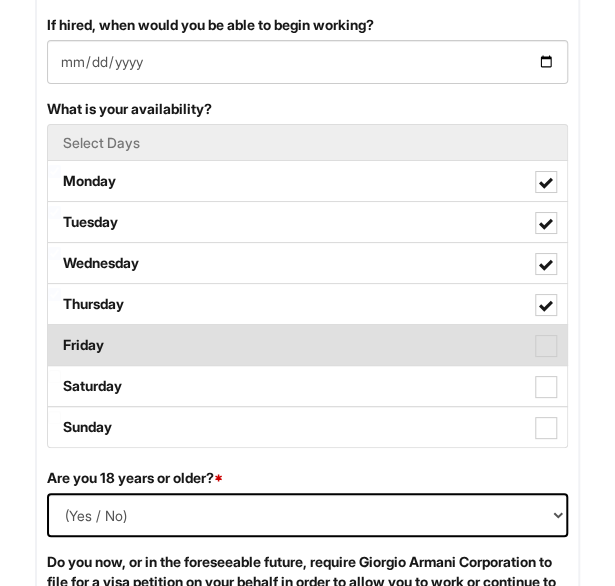 click at bounding box center (546, 346) 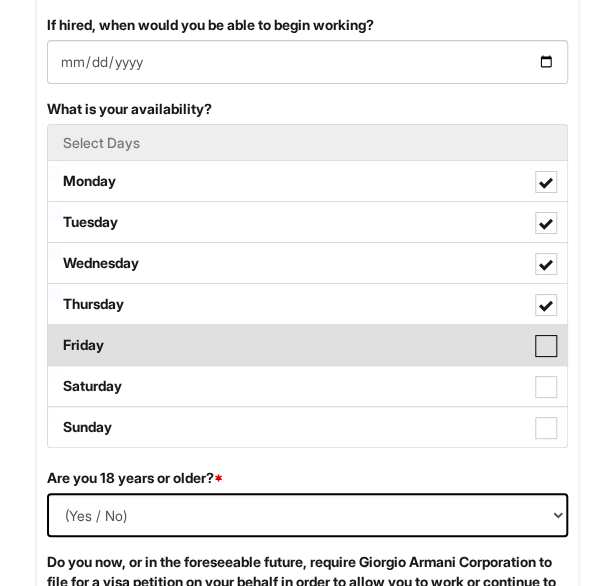 click on "Friday" at bounding box center (54, 335) 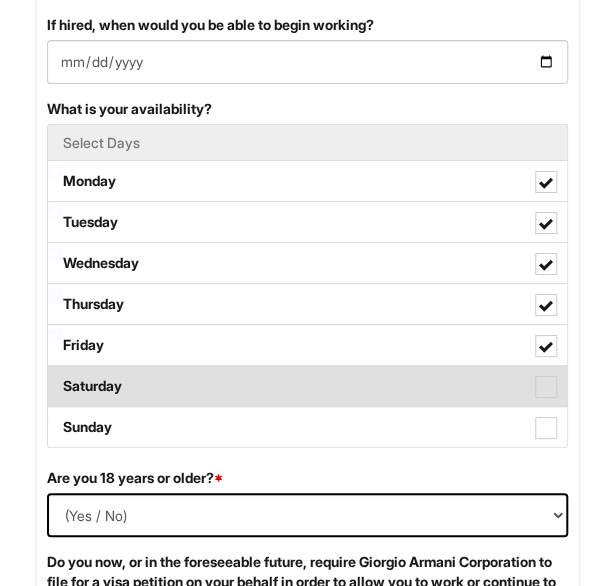 click at bounding box center [546, 387] 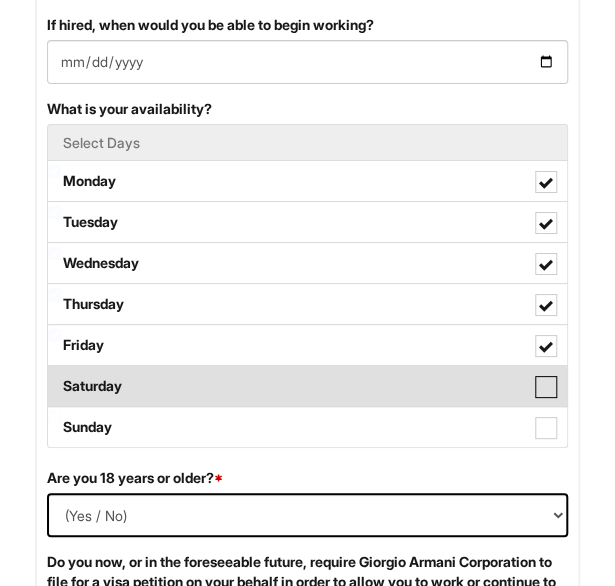 click on "Saturday" at bounding box center [54, 376] 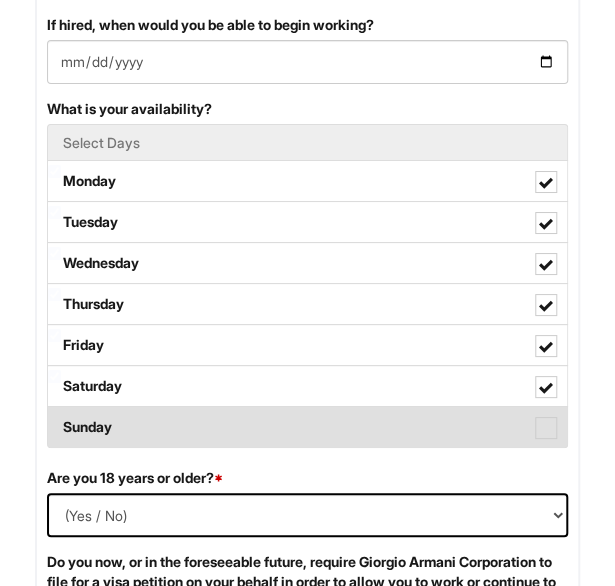 click at bounding box center [546, 428] 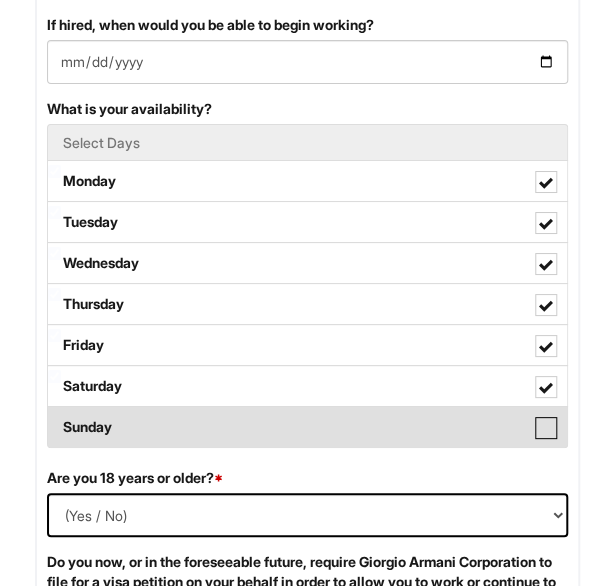 click on "Sunday" at bounding box center [54, 417] 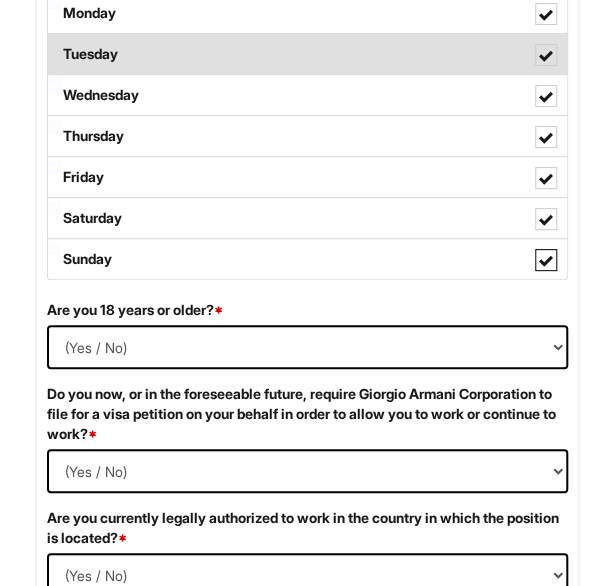 scroll, scrollTop: 1904, scrollLeft: 0, axis: vertical 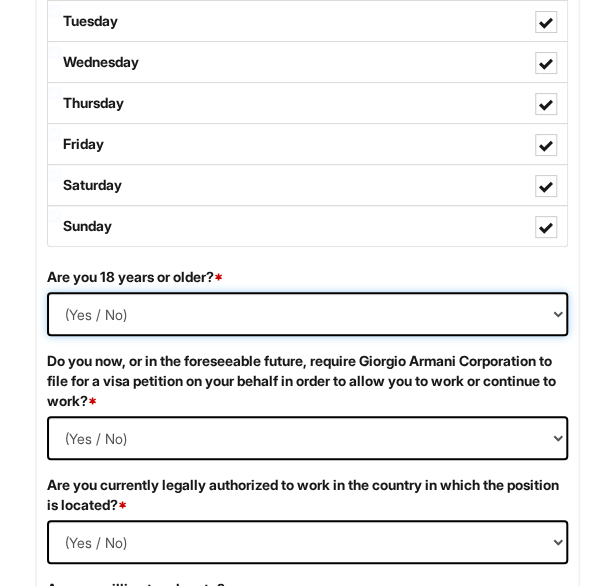 click on "(Yes / No) Yes No" at bounding box center (307, 314) 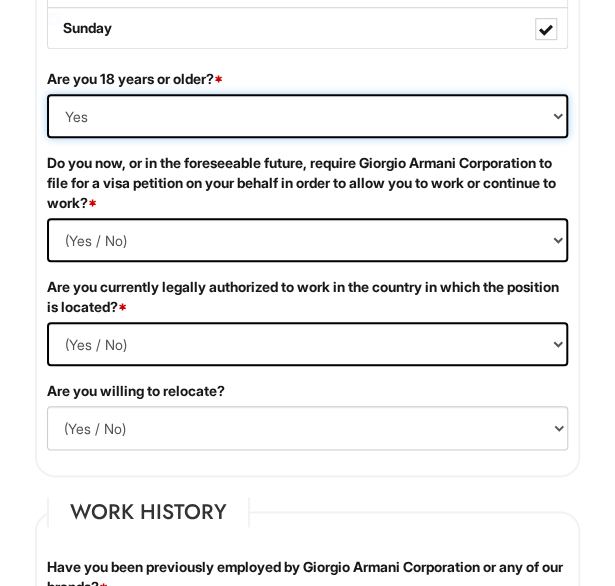 scroll, scrollTop: 2104, scrollLeft: 0, axis: vertical 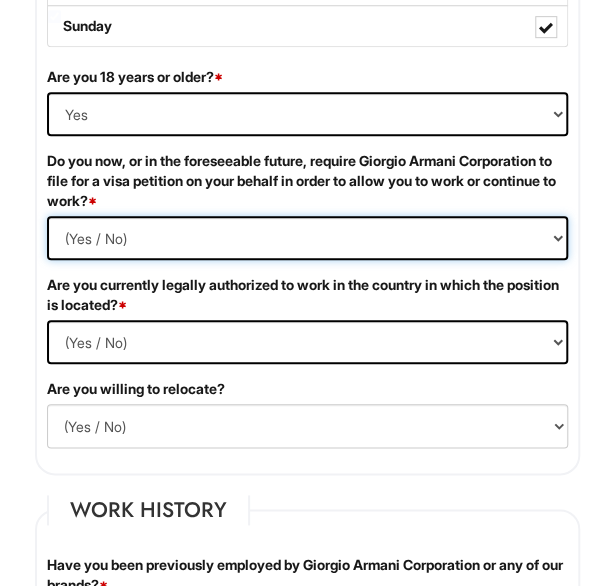 click on "(Yes / No) Yes No" at bounding box center (307, 238) 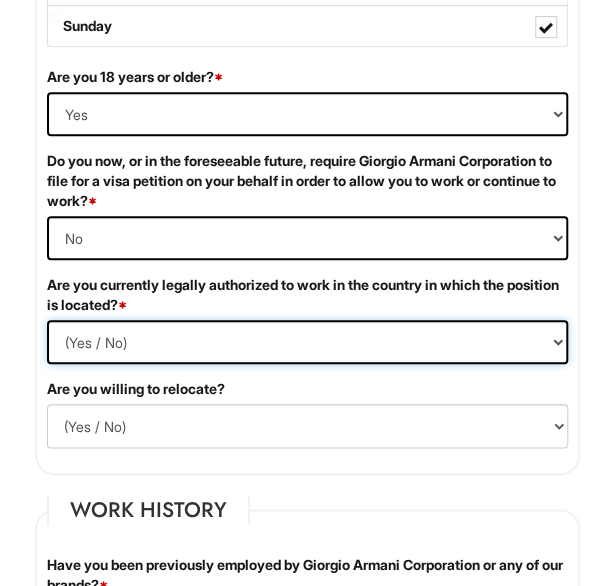 click on "(Yes / No) Yes No" at bounding box center (307, 342) 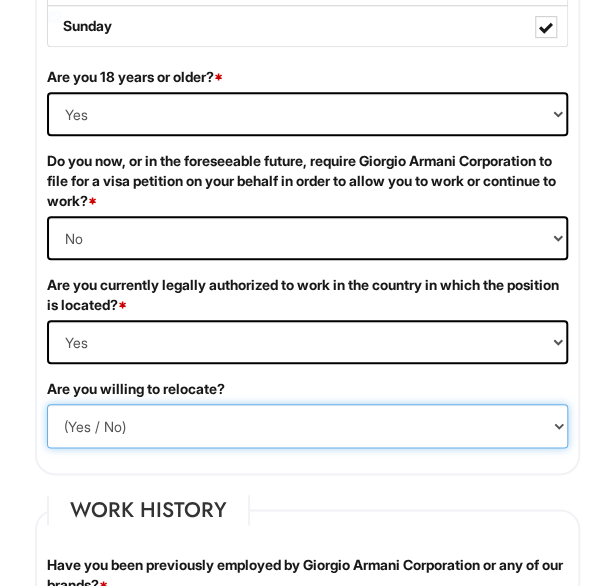 click on "(Yes / No) No Yes" at bounding box center [307, 426] 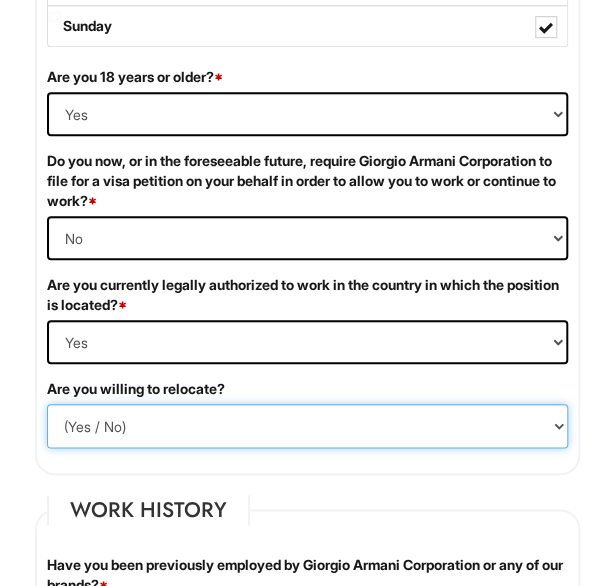 select on "N" 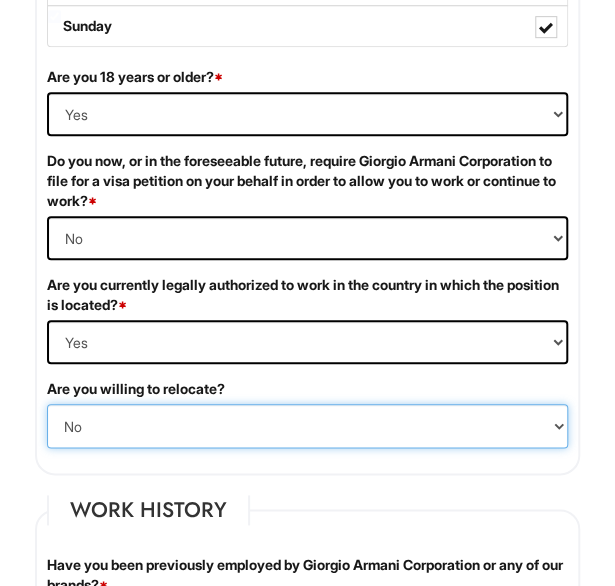 click on "(Yes / No) No Yes" at bounding box center [307, 426] 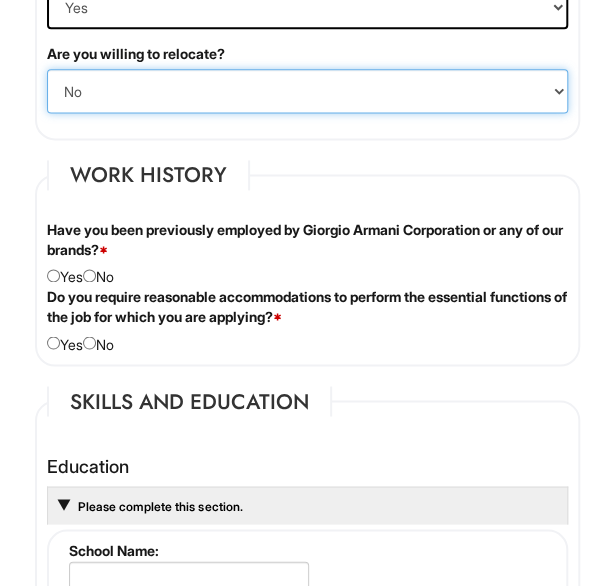 scroll, scrollTop: 2443, scrollLeft: 0, axis: vertical 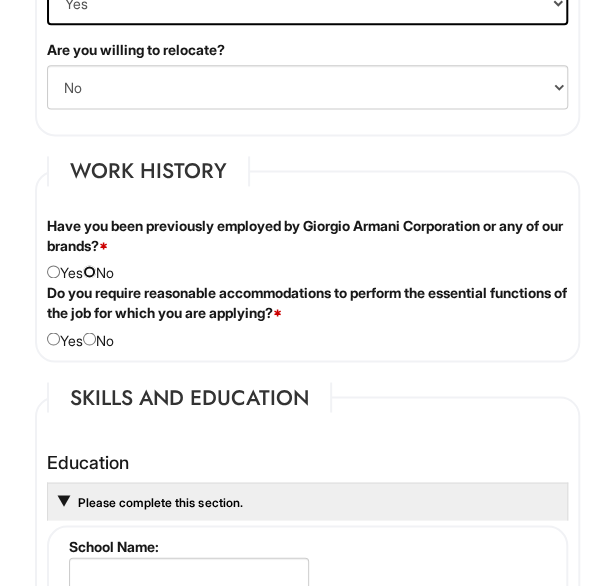 click at bounding box center [89, 271] 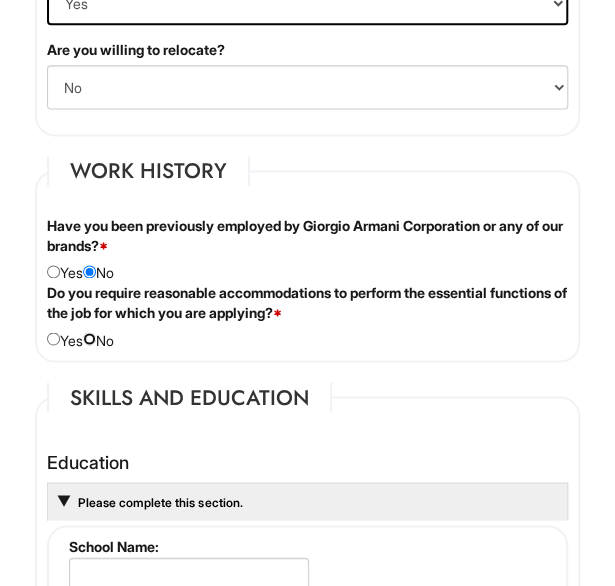 click at bounding box center [89, 338] 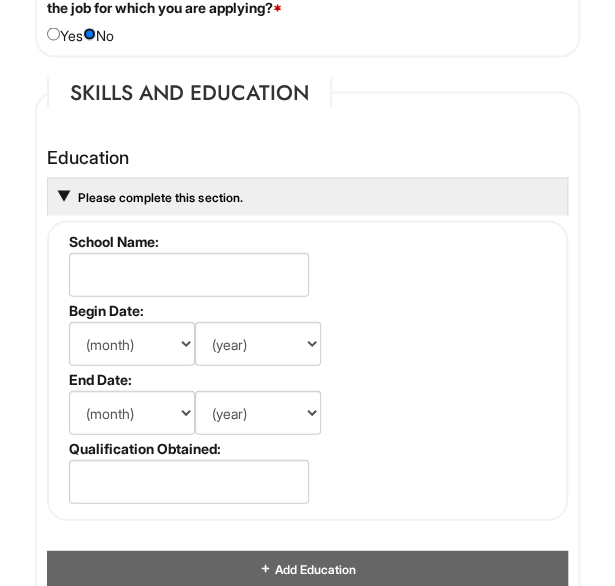 scroll, scrollTop: 2749, scrollLeft: 0, axis: vertical 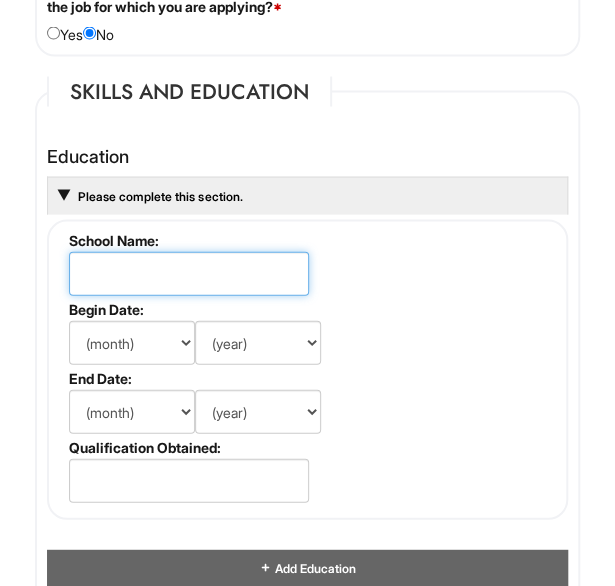 click at bounding box center (189, 273) 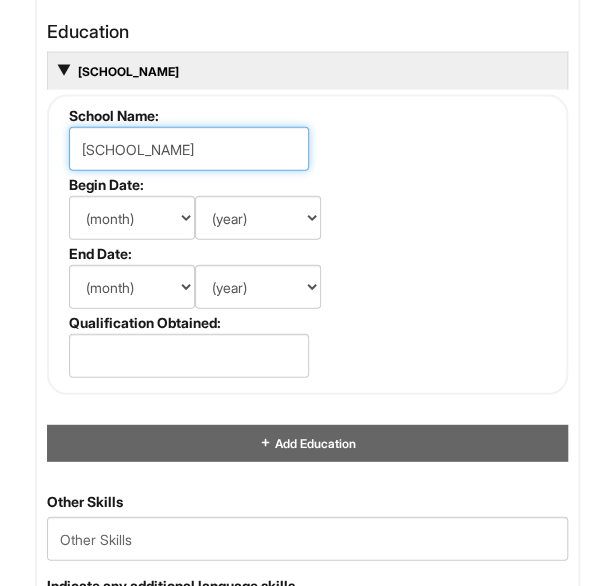 scroll, scrollTop: 2887, scrollLeft: 0, axis: vertical 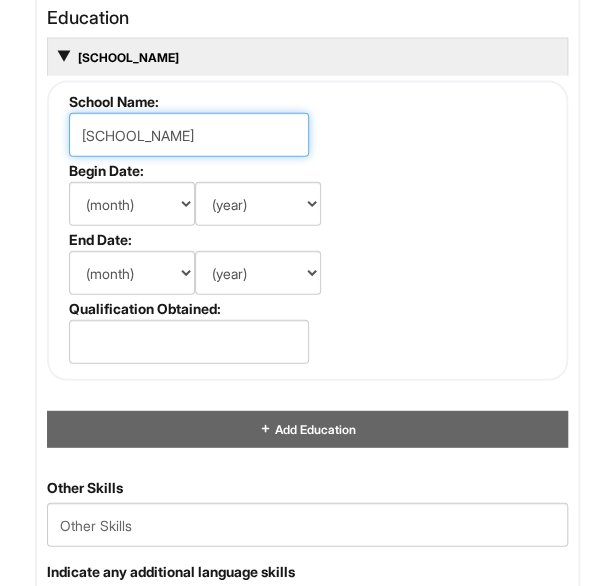 type on "[SCHOOL_NAME]" 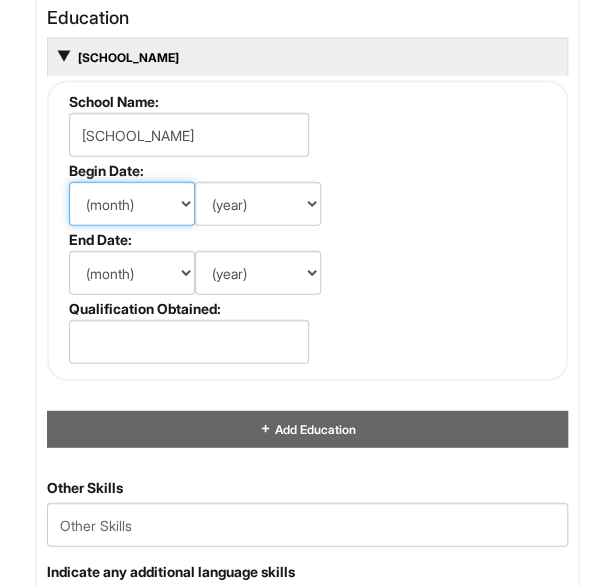 click on "(month) Jan Feb Mar Apr May Jun Jul Aug Sep Oct Nov Dec" at bounding box center (132, 204) 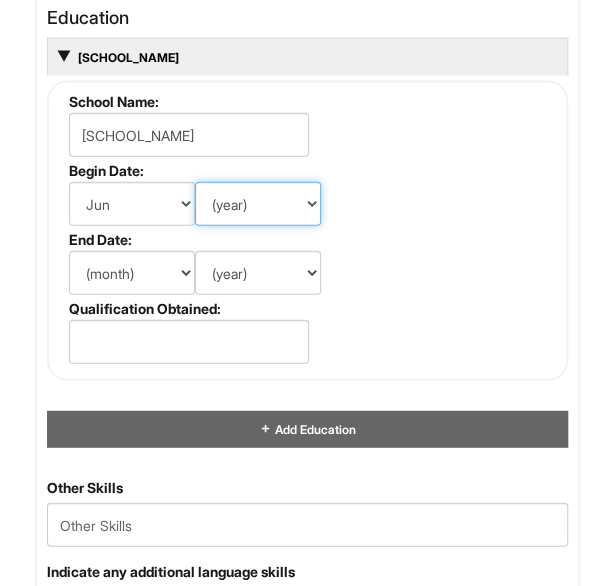 click on "(year) 2029 2028 2027 2026 2025 2024 2023 2022 2021 2020 2019 2018 2017 2016 2015 2014 2013 2012 2011 2010 2009 2008 2007 2006 2005 2004 2003 2002 2001 2000 1999 1998 1997 1996 1995 1994 1993 1992 1991 1990 1989 1988 1987 1986 1985 1984 1983 1982 1981 1980 1979 1978 1977 1976 1975 1974 1973 1972 1971 1970 1969 1968 1967 1966 1965 1964 1963 1962 1961 1960 1959 1958 1957 1956 1955 1954 1953 1952 1951 1950 1949 1948 1947 1946  --  2030 2031 2032 2033 2034 2035 2036 2037 2038 2039 2040 2041 2042 2043 2044 2045 2046 2047 2048 2049 2050 2051 2052 2053 2054 2055 2056 2057 2058 2059 2060 2061 2062 2063 2064" at bounding box center [258, 204] 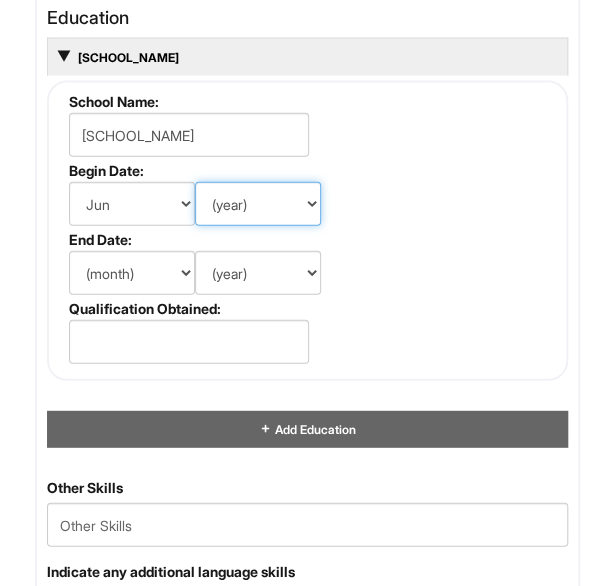 select on "2011" 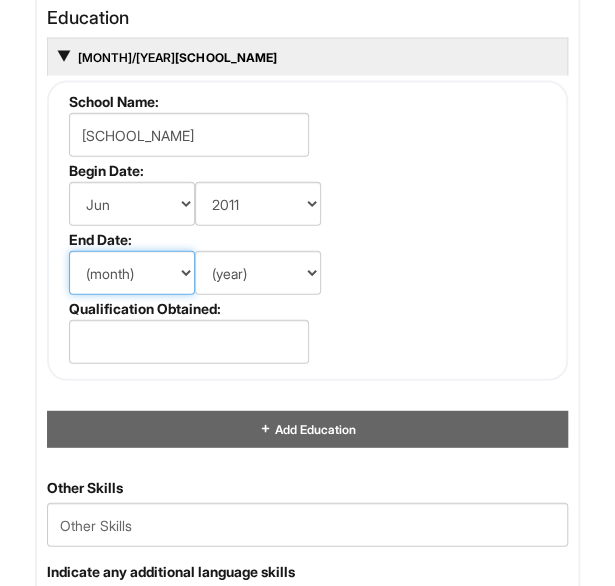 click on "(month) Jan Feb Mar Apr May Jun Jul Aug Sep Oct Nov Dec" at bounding box center (132, 273) 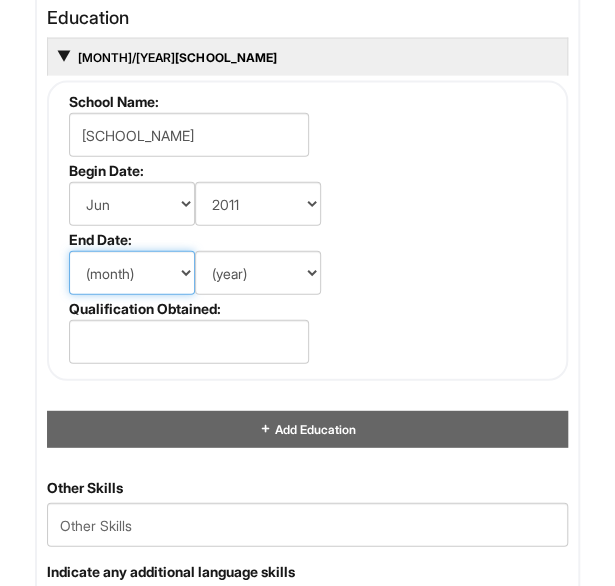 click on "(month) Jan Feb Mar Apr May Jun Jul Aug Sep Oct Nov Dec" at bounding box center [132, 273] 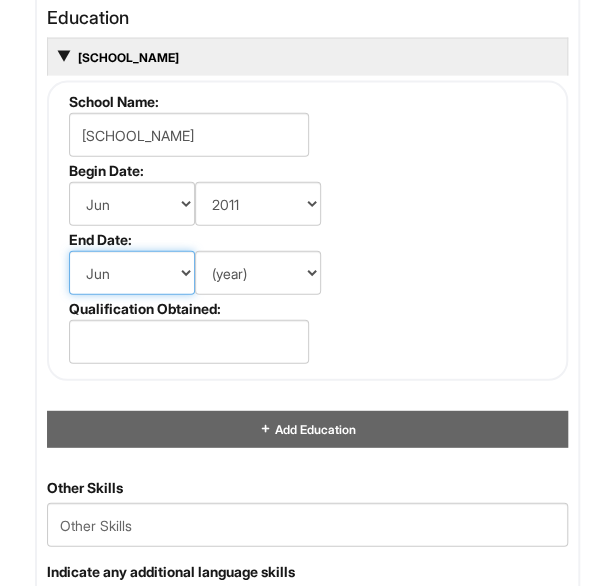 click on "(month) Jan Feb Mar Apr May Jun Jul Aug Sep Oct Nov Dec" at bounding box center [132, 273] 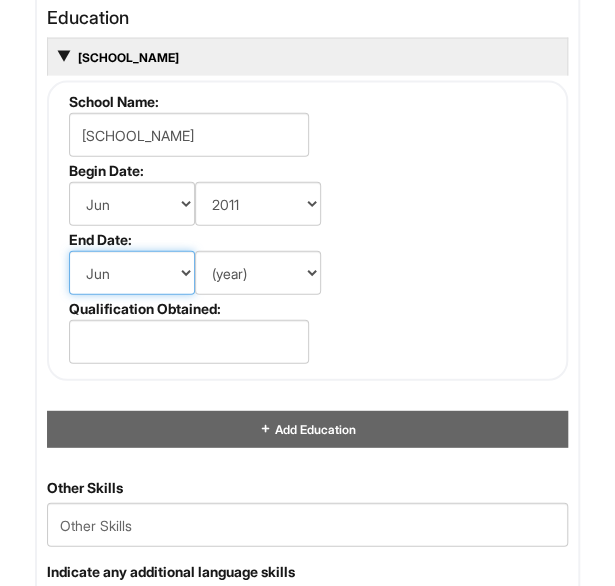 select on "5" 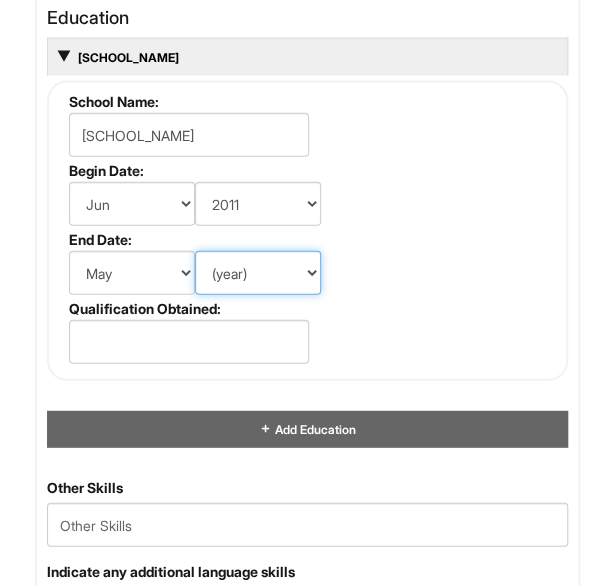 click on "(year) 2029 2028 2027 2026 2025 2024 2023 2022 2021 2020 2019 2018 2017 2016 2015 2014 2013 2012 2011 2010 2009 2008 2007 2006 2005 2004 2003 2002 2001 2000 1999 1998 1997 1996 1995 1994 1993 1992 1991 1990 1989 1988 1987 1986 1985 1984 1983 1982 1981 1980 1979 1978 1977 1976 1975 1974 1973 1972 1971 1970 1969 1968 1967 1966 1965 1964 1963 1962 1961 1960 1959 1958 1957 1956 1955 1954 1953 1952 1951 1950 1949 1948 1947 1946  --  2030 2031 2032 2033 2034 2035 2036 2037 2038 2039 2040 2041 2042 2043 2044 2045 2046 2047 2048 2049 2050 2051 2052 2053 2054 2055 2056 2057 2058 2059 2060 2061 2062 2063 2064" at bounding box center (258, 273) 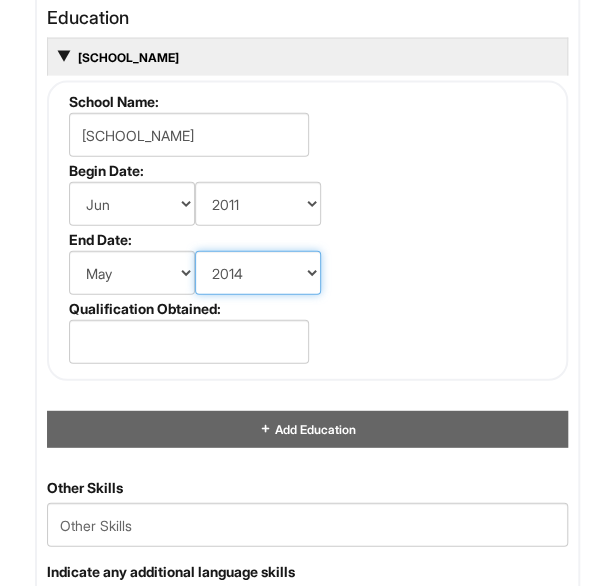 click on "(year) 2029 2028 2027 2026 2025 2024 2023 2022 2021 2020 2019 2018 2017 2016 2015 2014 2013 2012 2011 2010 2009 2008 2007 2006 2005 2004 2003 2002 2001 2000 1999 1998 1997 1996 1995 1994 1993 1992 1991 1990 1989 1988 1987 1986 1985 1984 1983 1982 1981 1980 1979 1978 1977 1976 1975 1974 1973 1972 1971 1970 1969 1968 1967 1966 1965 1964 1963 1962 1961 1960 1959 1958 1957 1956 1955 1954 1953 1952 1951 1950 1949 1948 1947 1946  --  2030 2031 2032 2033 2034 2035 2036 2037 2038 2039 2040 2041 2042 2043 2044 2045 2046 2047 2048 2049 2050 2051 2052 2053 2054 2055 2056 2057 2058 2059 2060 2061 2062 2063 2064" at bounding box center [258, 273] 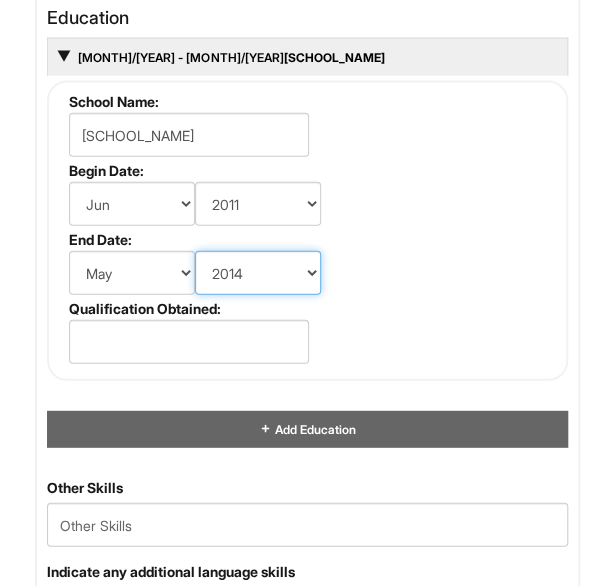 click on "(year) 2029 2028 2027 2026 2025 2024 2023 2022 2021 2020 2019 2018 2017 2016 2015 2014 2013 2012 2011 2010 2009 2008 2007 2006 2005 2004 2003 2002 2001 2000 1999 1998 1997 1996 1995 1994 1993 1992 1991 1990 1989 1988 1987 1986 1985 1984 1983 1982 1981 1980 1979 1978 1977 1976 1975 1974 1973 1972 1971 1970 1969 1968 1967 1966 1965 1964 1963 1962 1961 1960 1959 1958 1957 1956 1955 1954 1953 1952 1951 1950 1949 1948 1947 1946  --  2030 2031 2032 2033 2034 2035 2036 2037 2038 2039 2040 2041 2042 2043 2044 2045 2046 2047 2048 2049 2050 2051 2052 2053 2054 2055 2056 2057 2058 2059 2060 2061 2062 2063 2064" at bounding box center [258, 273] 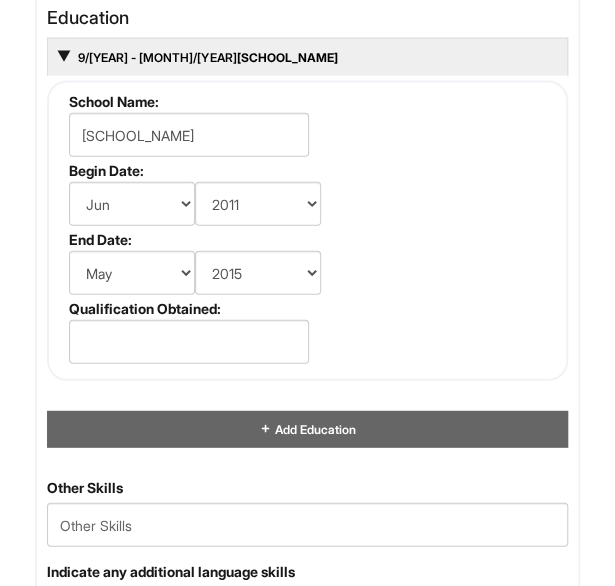 click on "School Name:
[SCHOOL_NAME]
Begin Date:
(month) Jan Feb Mar Apr May Jun Jul Aug Sep Oct Nov Dec (year) 2029 2028 2027 2026 2025 2024 2023 2022 2021 2020 2019 2018 2017 2016 2015 2014 2013 2012 2011 2010 2009 2008 2007 2006 2005 2004 2003 2002 2001 2000 1999 1998 1997 1996 1995 1994 1993 1992 1991 1990 1989 1988 1987 1986 1985 1984 1983 1982 1981 1980 1979 1978 1977 1976 1975 1974 1973 1972 1971 1970 1969 1968 1967 1966 1965 1964 1963 1962 1961 1960 1959 1958 1957 1956 1955 1954 1953 1952 1951 1950 1949 1948 1947 1946  --  2030 2031 2032 2033 2034 2035 2036 2037 2038 2039 2040 2041 2042 2043 2044 2045 2046 2047 2048 2049 2050 2051 2052 2053 2054 2055 2056 2057 2058 2059 2060 2061 2062 2063 2064
End Date:
(month) Jan Feb Mar Apr May Jun Jul Aug Sep Oct Nov Dec (year) 2029 2028 2027 2026 2025 2024 2023 2022 2021 2020 2019 2018 2017 2016 2015 2014 2013 2012 2011 2010 2009 2008 2007 2006 2005 2004 2003 2002 2001 2000 1999 1998 1997 1996 1995 1994 1993 1992 1991 1990 1989 1988 1987" at bounding box center [307, 231] 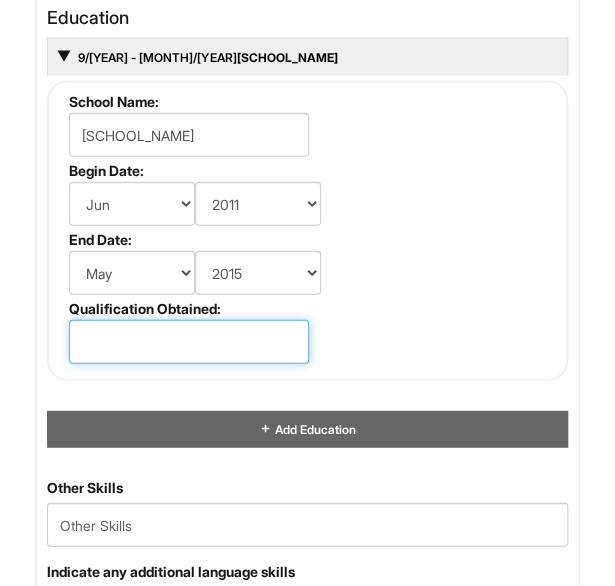 click at bounding box center [189, 342] 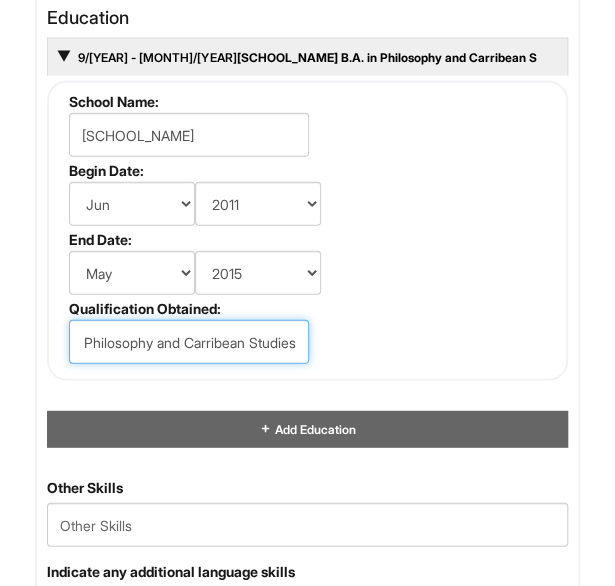 scroll, scrollTop: 0, scrollLeft: 56, axis: horizontal 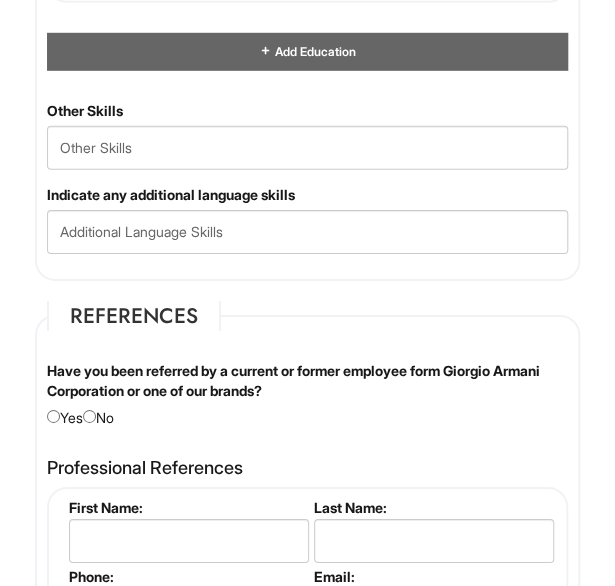type on "B.A. in Philosophy and Carribean Studies" 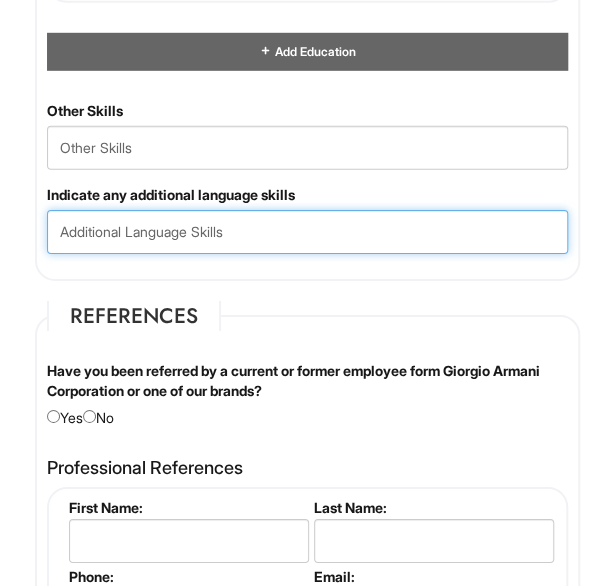 scroll, scrollTop: 0, scrollLeft: 0, axis: both 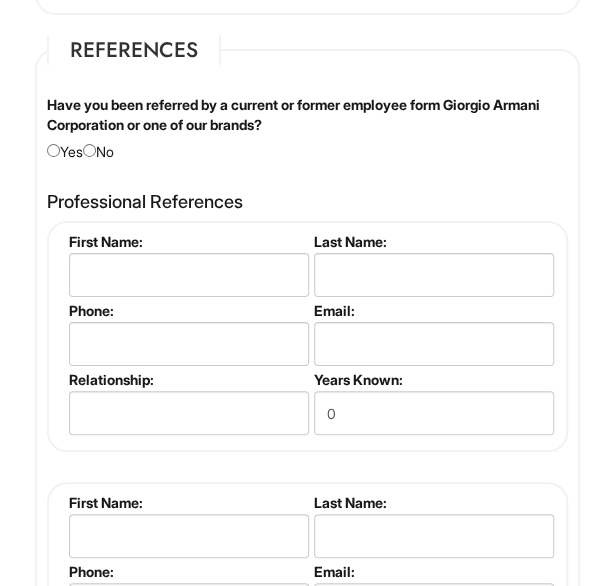 type on "Spanish" 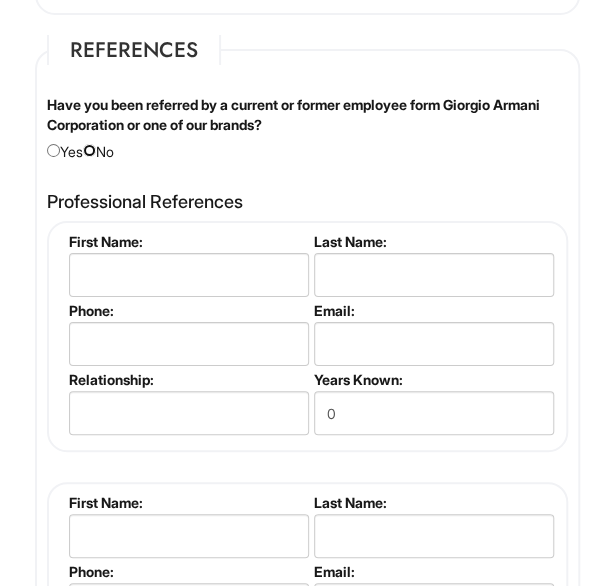 click at bounding box center [89, 150] 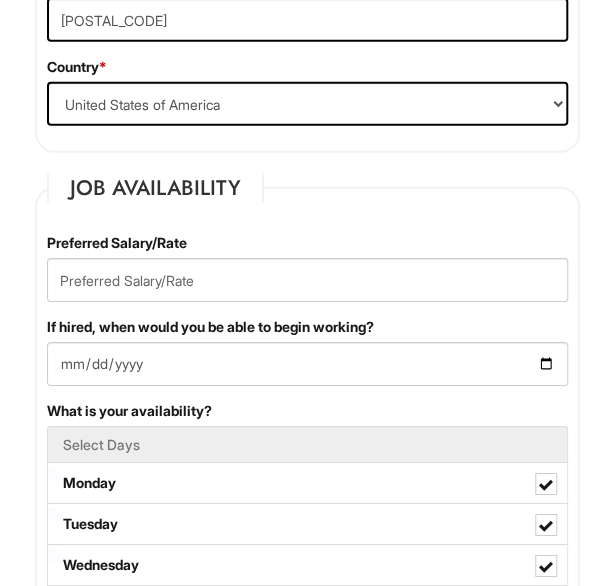 scroll, scrollTop: 1393, scrollLeft: 0, axis: vertical 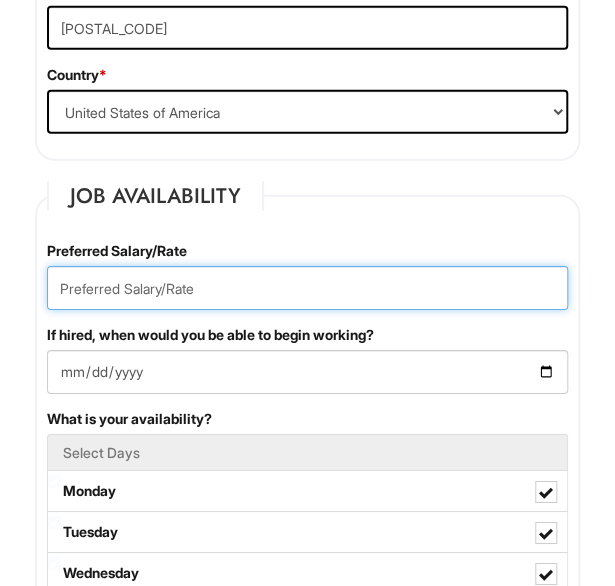 click at bounding box center (307, 288) 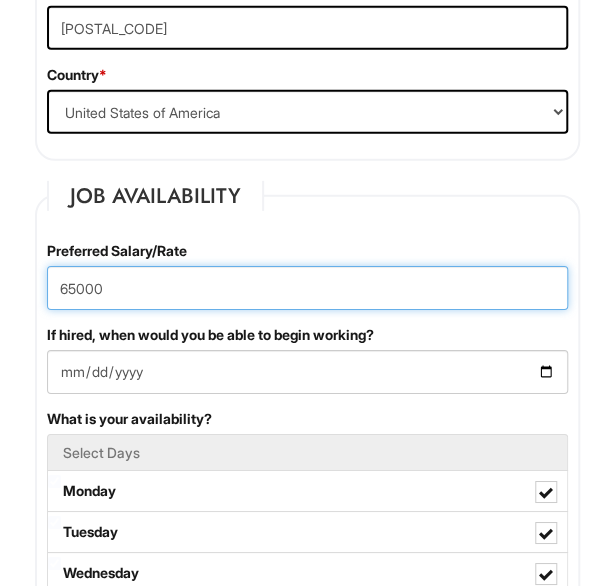 type on "65000" 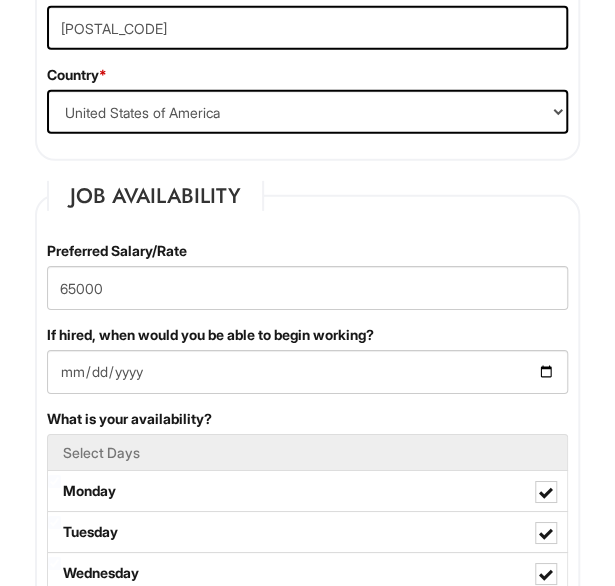 click on "Personal Information
Last Name  *   [LAST]
First Name  *   [FIRST]
Middle Name   [MIDDLE]
E-mail Address  *   [EMAIL]
Phone  *   [PHONE]
LinkedIn URL   [URL]
Resume Upload   Resume Upload* [NAME] Resume.pdf
Street Address  *   [NUMBER] [STREET]
Address Line 2   Apt [NUMBER]
City  *   [CITY]
State/Province  *   [STATE]" at bounding box center (307, 1536) 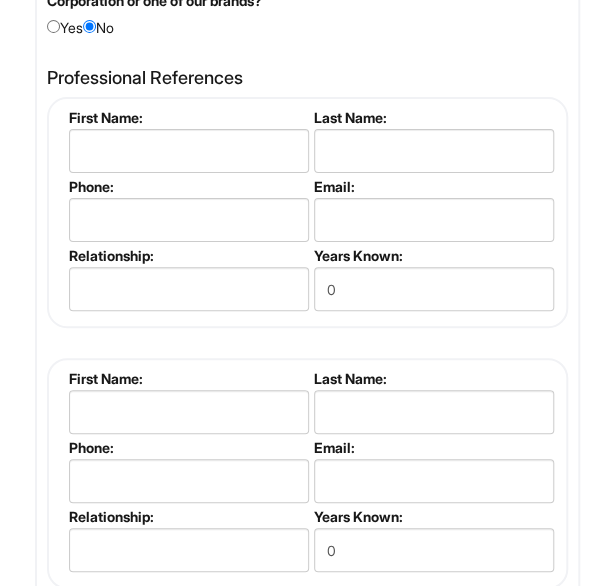 scroll, scrollTop: 3681, scrollLeft: 0, axis: vertical 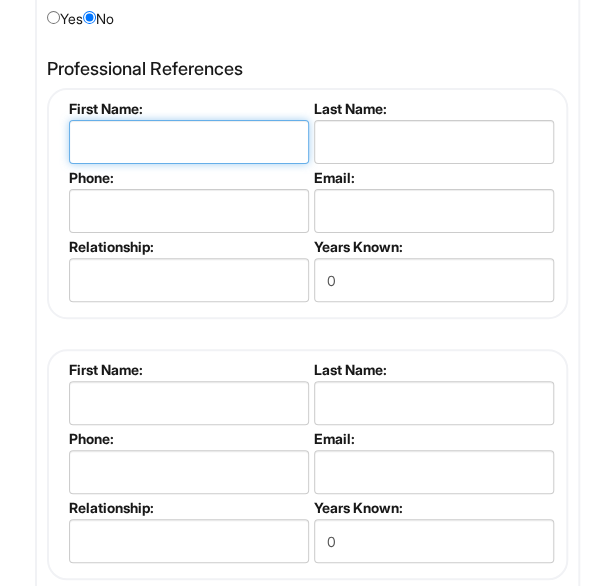 click at bounding box center [189, 142] 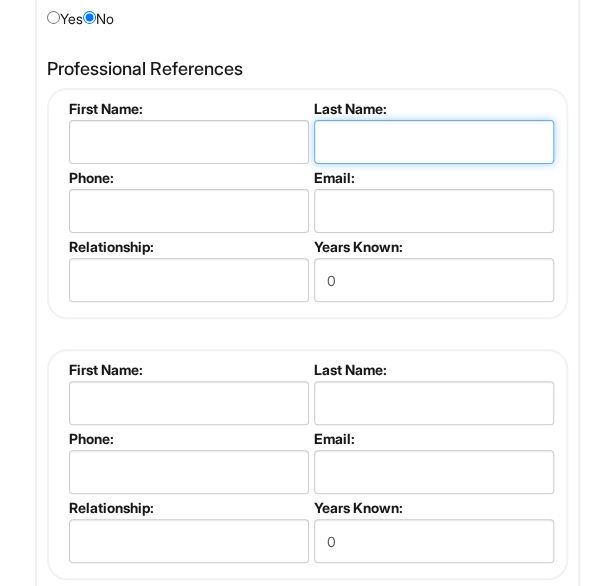 type on "c" 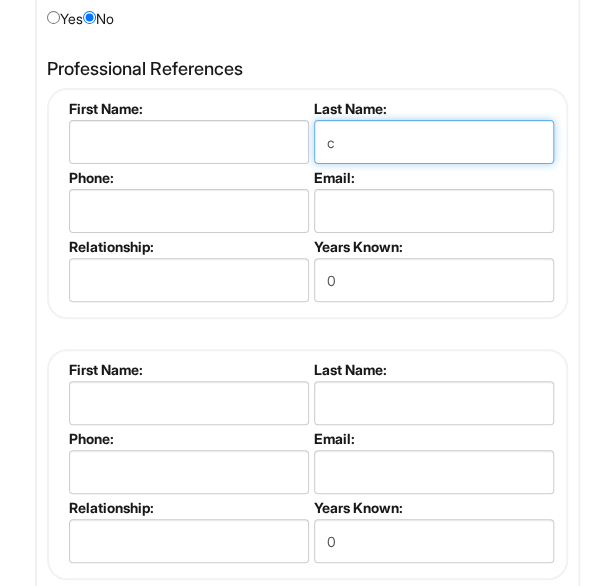 type 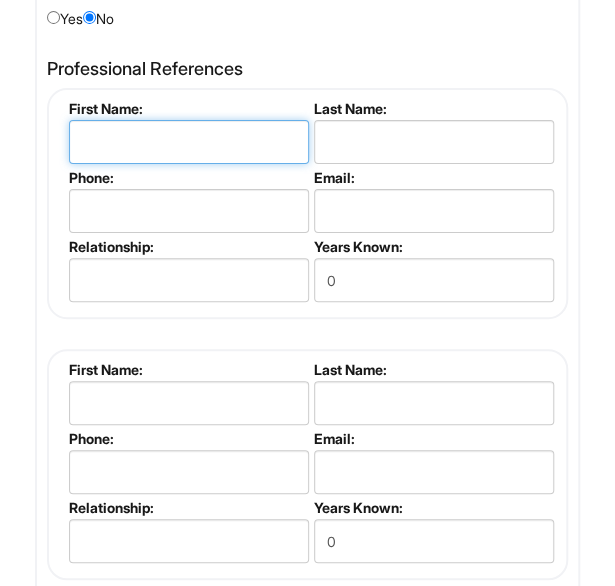 drag, startPoint x: 154, startPoint y: 108, endPoint x: 113, endPoint y: 119, distance: 42.44997 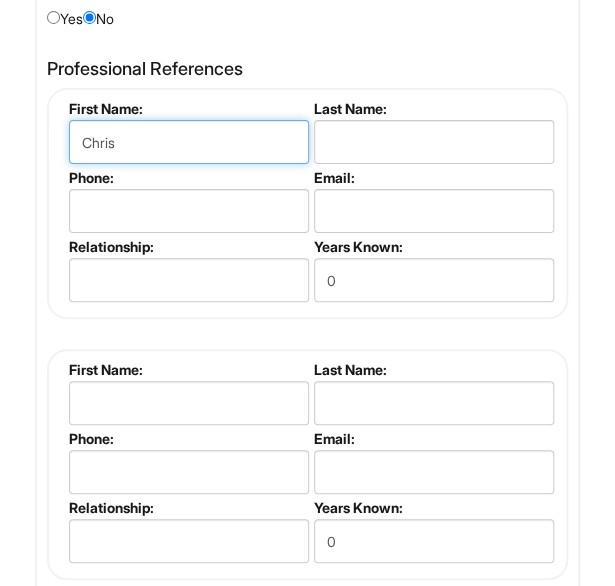 type on "Chris" 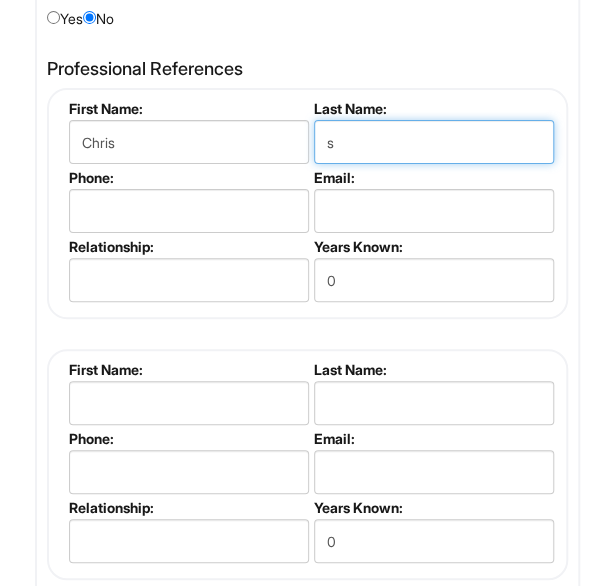 type on "Serino" 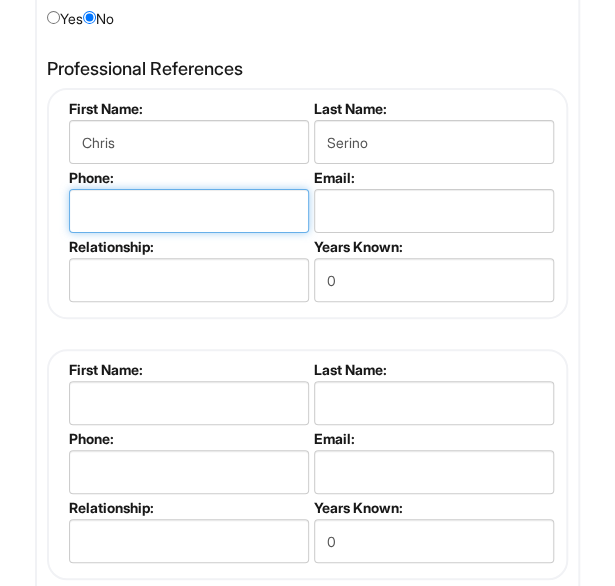 type on "[PHONE]" 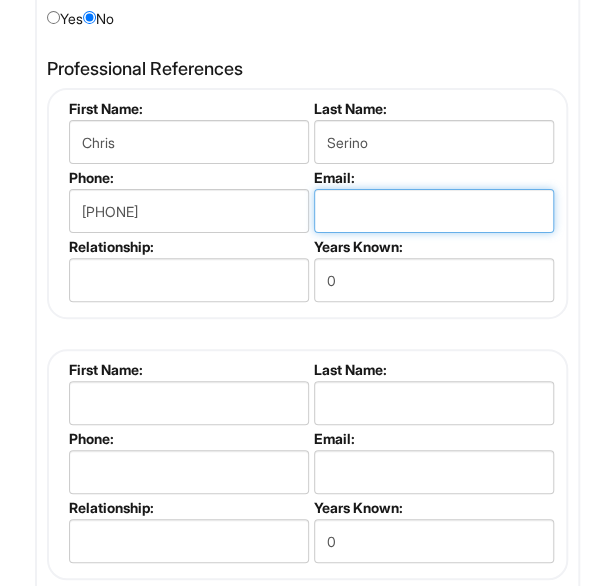 click at bounding box center (434, 211) 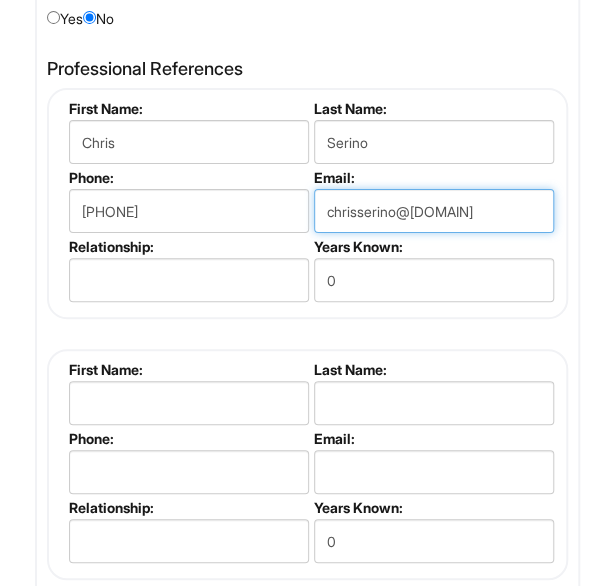 type on "chrisserino@[DOMAIN]" 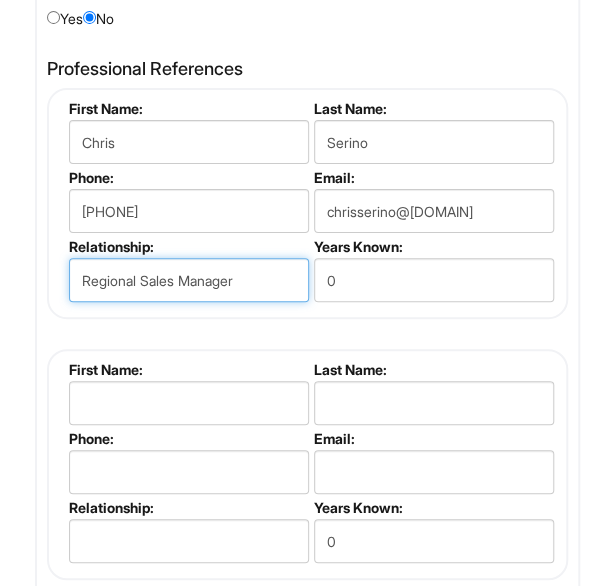 type on "Regional Sales Manager" 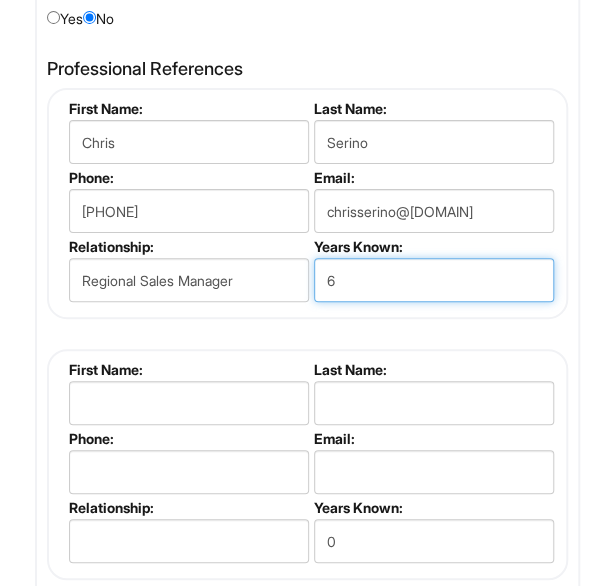 type on "6" 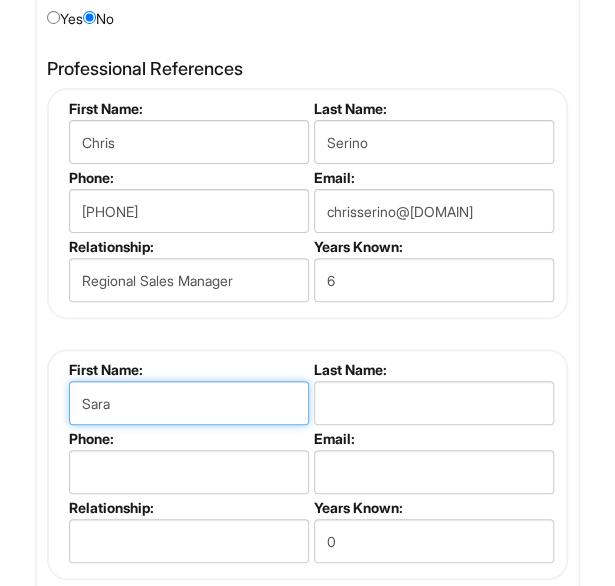 type on "[FIRST]" 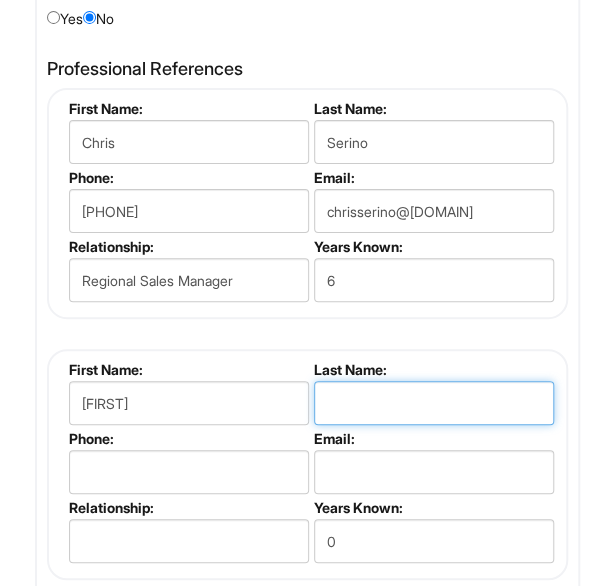 type on "Rabboh" 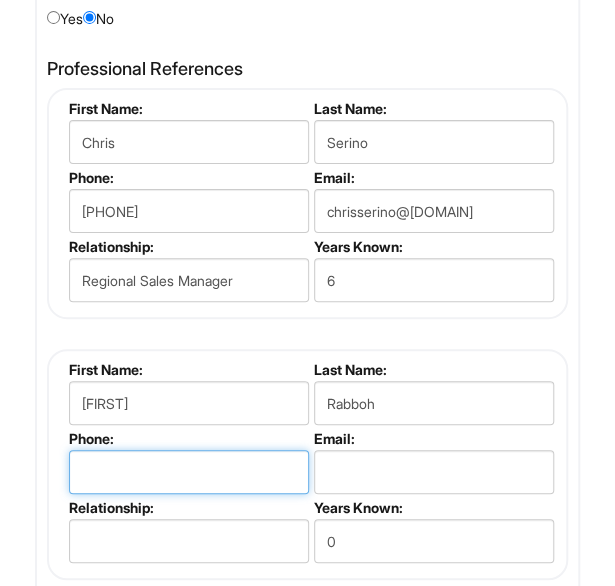 type on "[PHONE]" 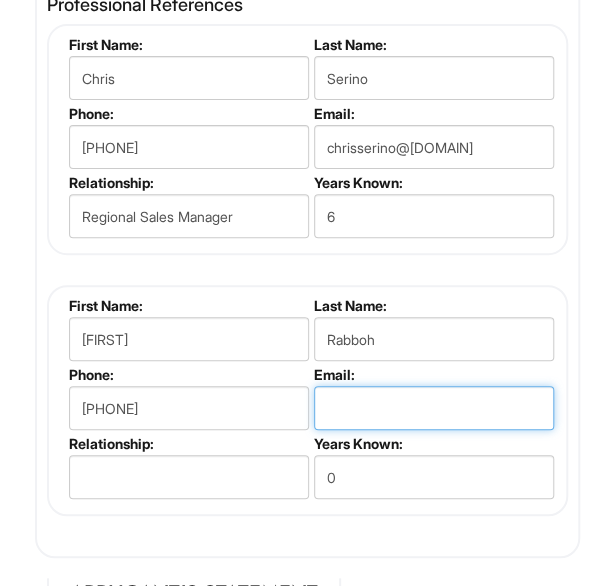 scroll, scrollTop: 3747, scrollLeft: 0, axis: vertical 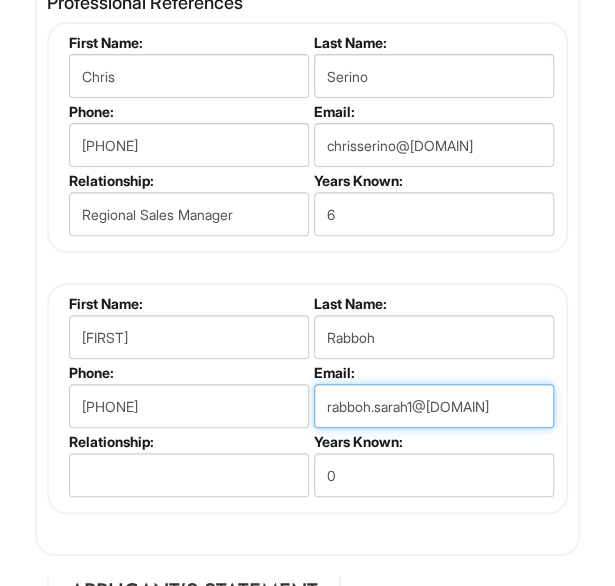 type on "rabboh.sarah1@[DOMAIN]" 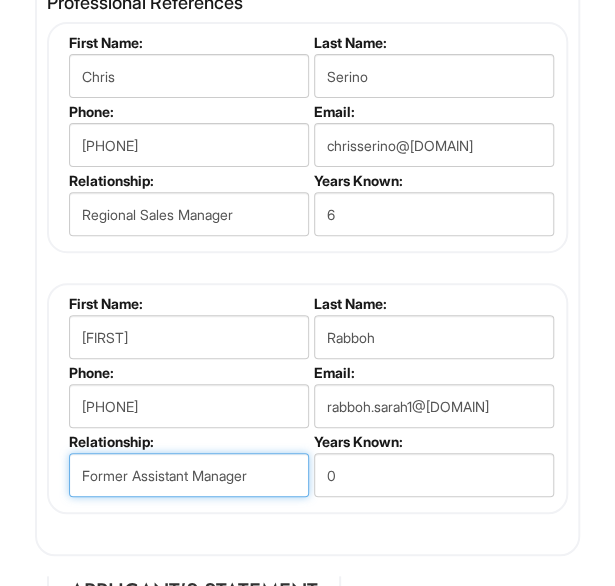 type on "Former Assistant Manager" 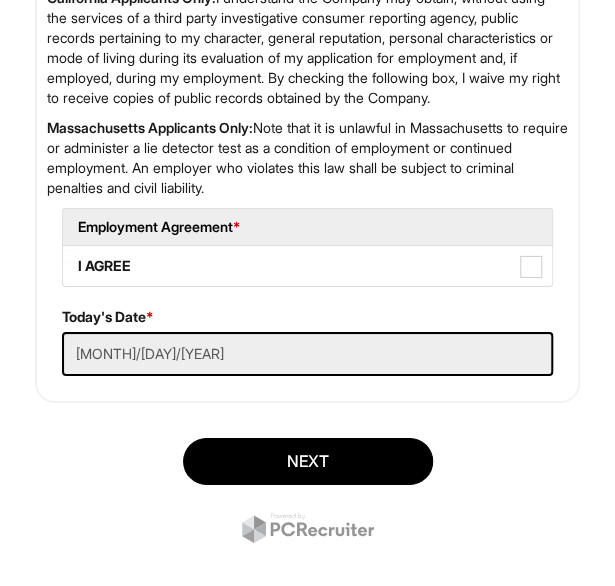 scroll, scrollTop: 5134, scrollLeft: 0, axis: vertical 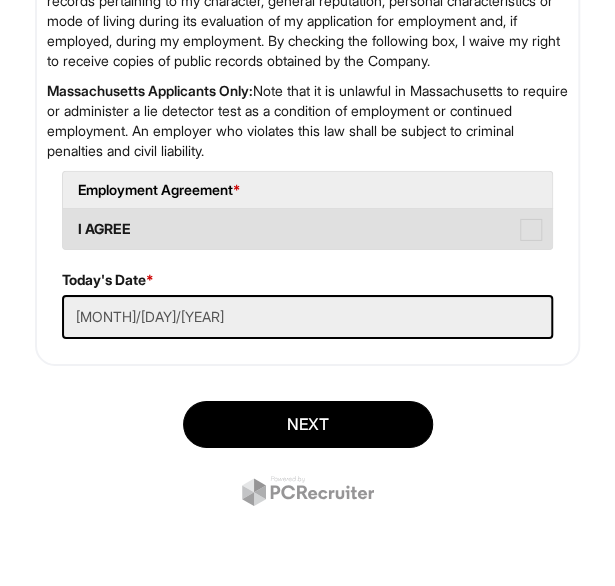 type on "2" 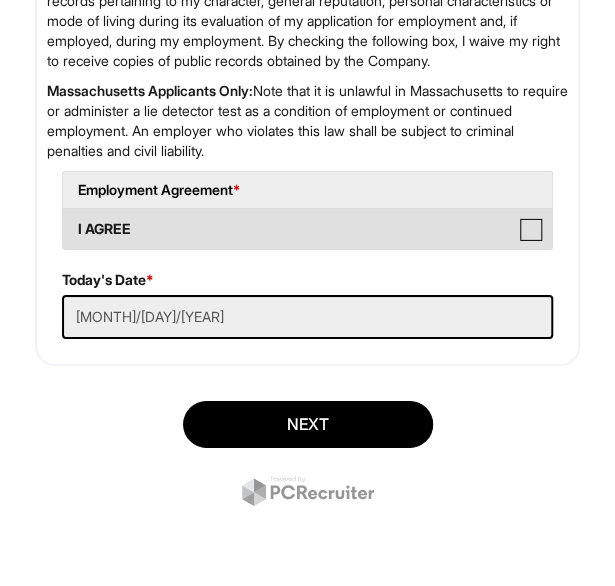 click on "I AGREE" at bounding box center (69, 219) 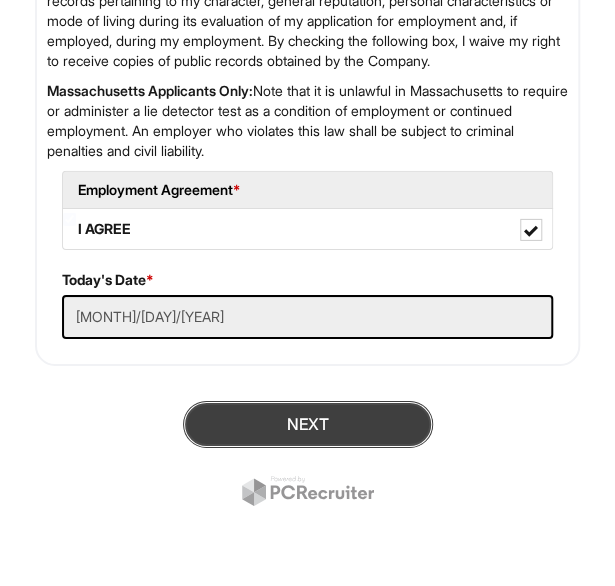 click on "Next" at bounding box center [308, 424] 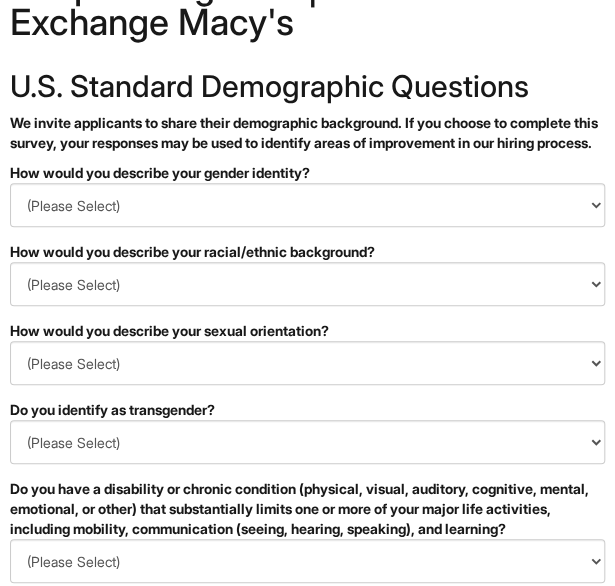 scroll, scrollTop: 104, scrollLeft: 0, axis: vertical 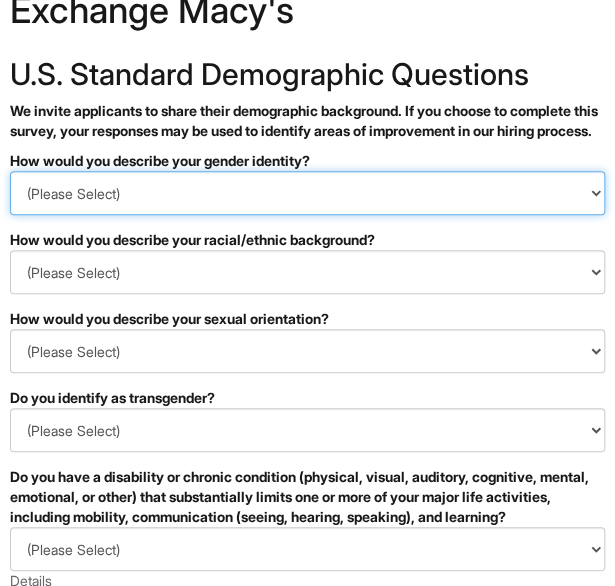 click on "(Please Select) Man Woman Non-binary I prefer to self-describe I don't wish to answer" at bounding box center [307, 193] 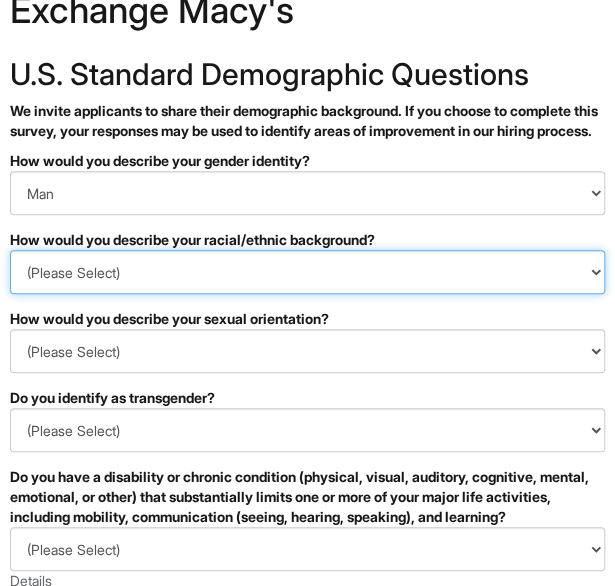 click on "(Please Select) Black or of African descent    East Asian    Hispanic, Latinx or of Spanish Origin    Indigenous, American Indian or Alaska Native    Middle Eastern or North African    Native Hawaiian or Pacific Islander    South Asian    Southeast Asian    White or European    I prefer to self-describe    I don't wish to answer" at bounding box center [307, 272] 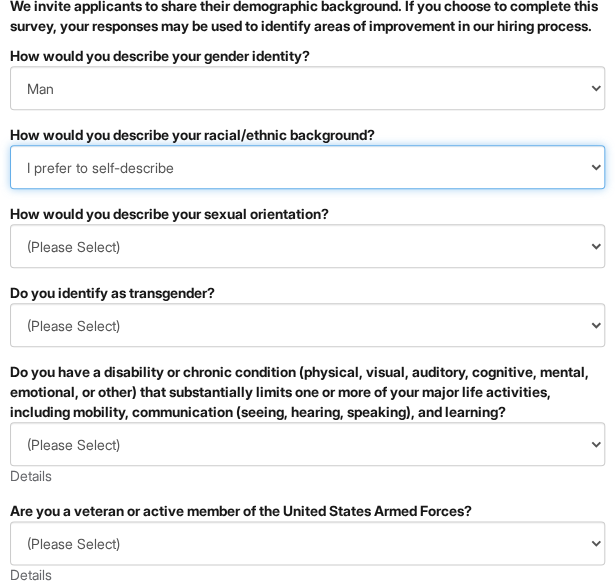 scroll, scrollTop: 213, scrollLeft: 0, axis: vertical 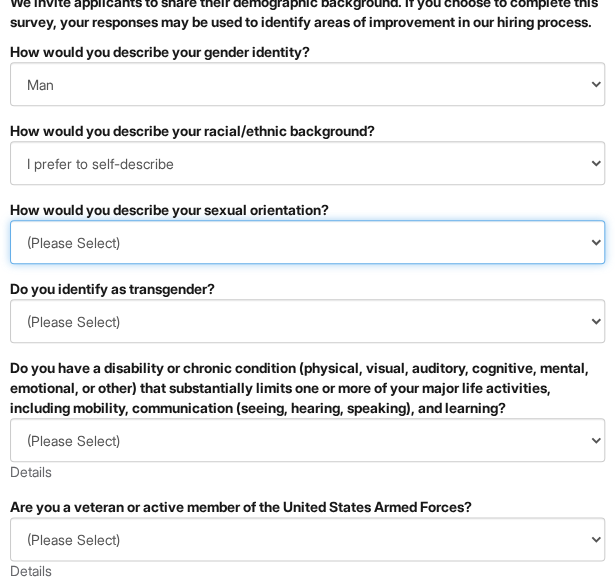 click on "(Please Select) Asexual Bisexual and/or pansexual Gay Heterosexual Lesbian Queer I prefer to self-describe I don't wish to answer" at bounding box center (307, 242) 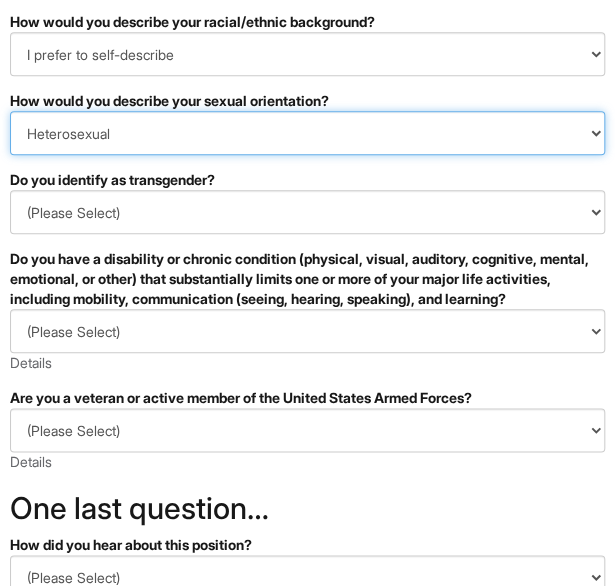 scroll, scrollTop: 323, scrollLeft: 0, axis: vertical 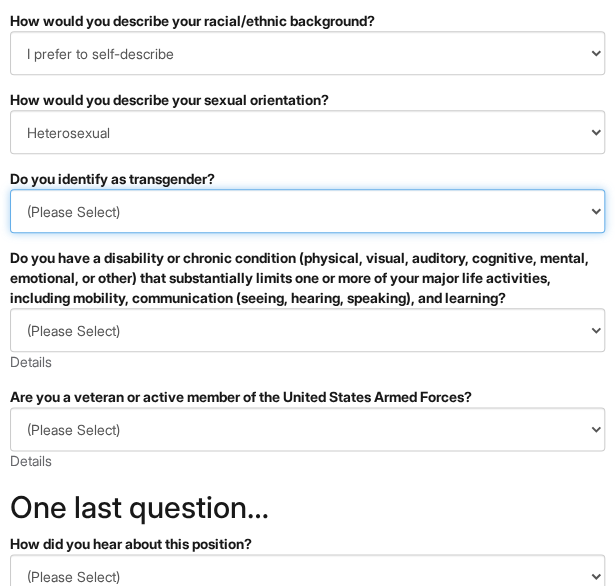 click on "(Please Select) Yes No I prefer to self-describe I don't wish to answer" at bounding box center (307, 211) 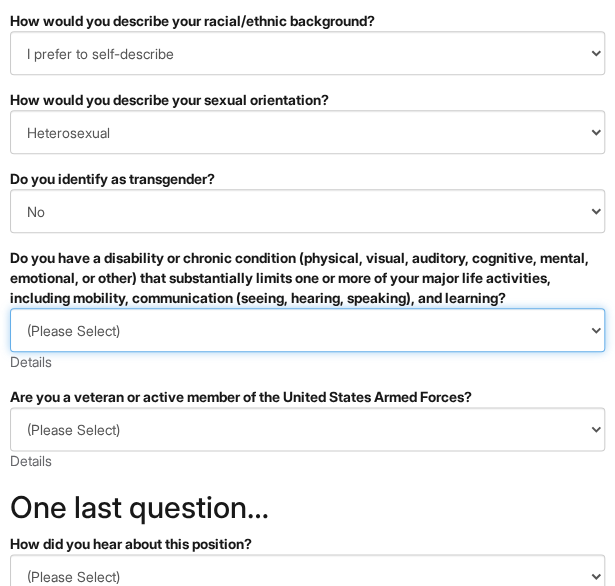 click on "(Please Select) YES, I HAVE A DISABILITY (or previously had a disability) NO, I DON'T HAVE A DISABILITY I DON'T WISH TO ANSWER" at bounding box center (307, 330) 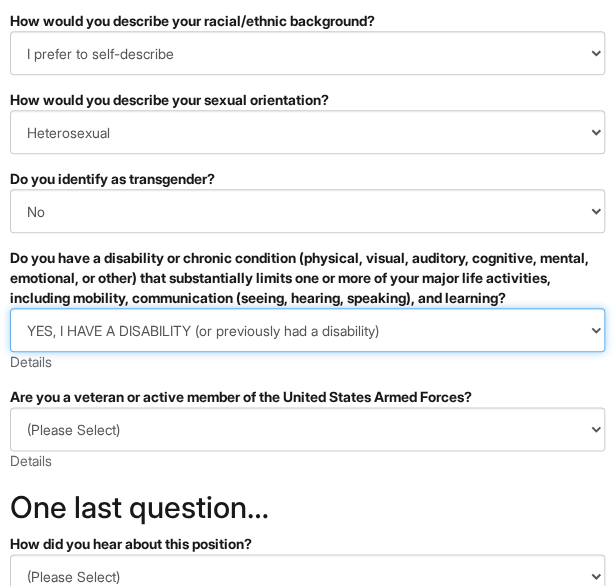 click on "(Please Select) YES, I HAVE A DISABILITY (or previously had a disability) NO, I DON'T HAVE A DISABILITY I DON'T WISH TO ANSWER" at bounding box center [307, 330] 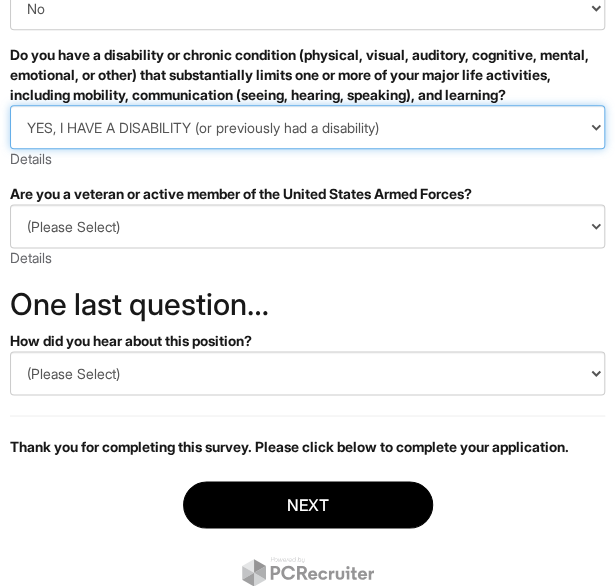 scroll, scrollTop: 531, scrollLeft: 0, axis: vertical 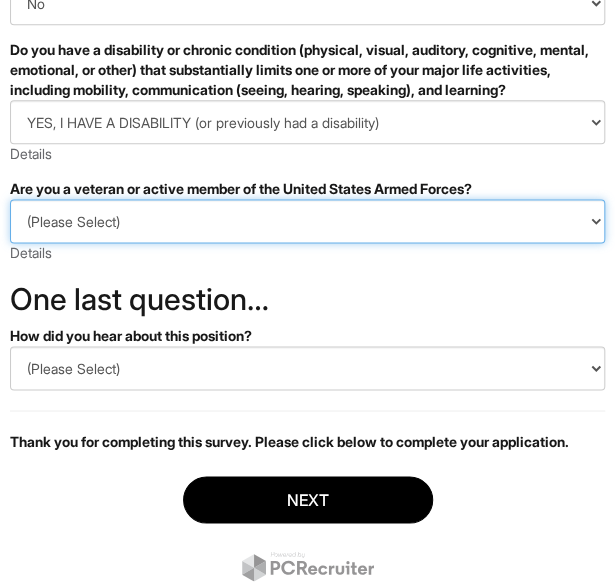 click on "(Please Select) I IDENTIFY AS ONE OR MORE OF THE CLASSIFICATIONS OF PROTECTED VETERANS LISTED I AM NOT A PROTECTED VETERAN I PREFER NOT TO ANSWER" at bounding box center [307, 221] 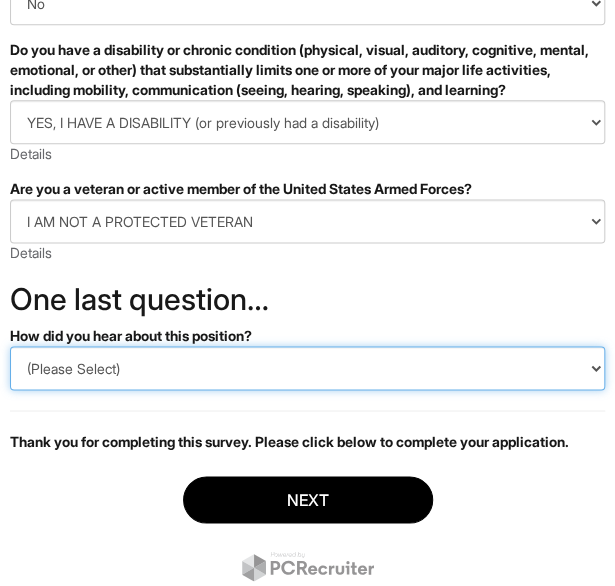 click on "(Please Select) CareerBuilder Indeed LinkedIn Monster Referral Other" at bounding box center (307, 368) 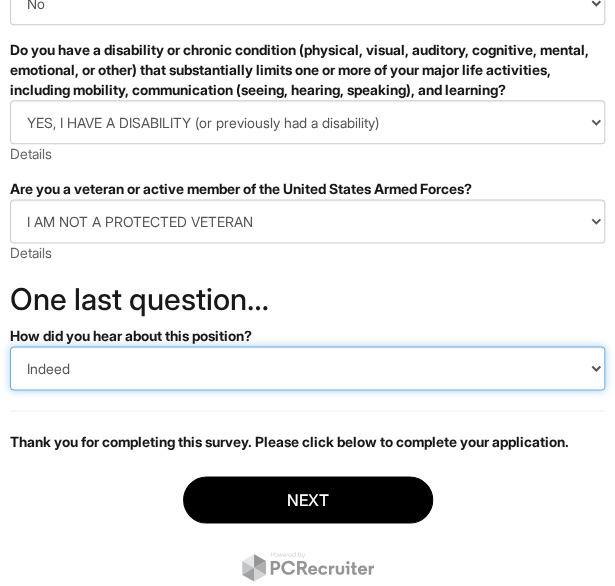 click on "(Please Select) CareerBuilder Indeed LinkedIn Monster Referral Other" at bounding box center [307, 368] 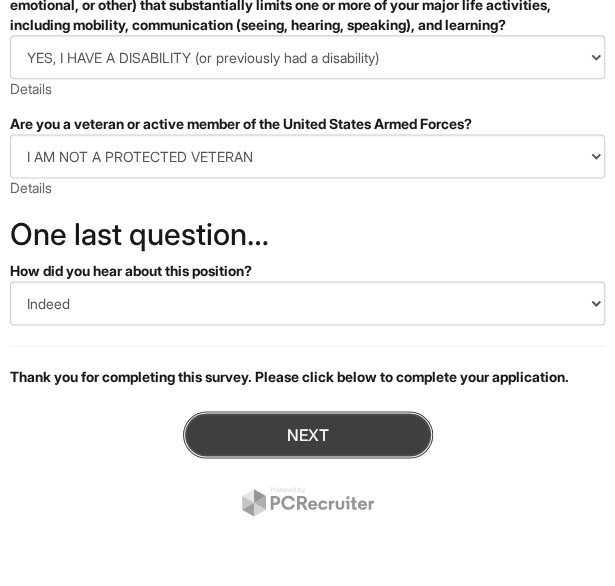 click on "Next" at bounding box center [308, 434] 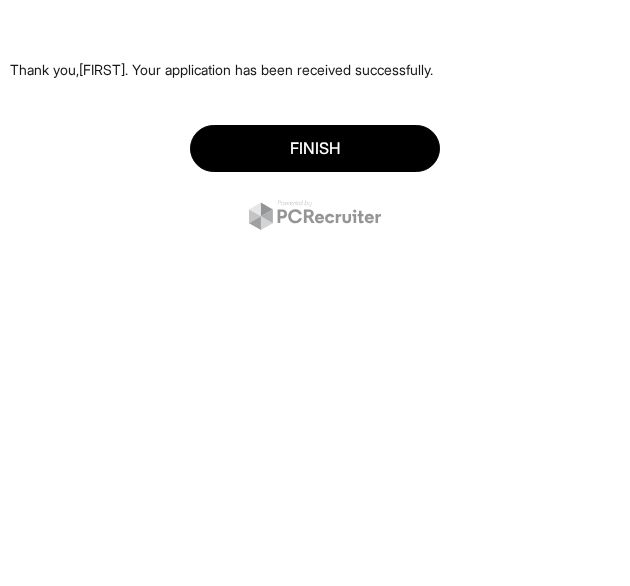 scroll, scrollTop: 0, scrollLeft: 0, axis: both 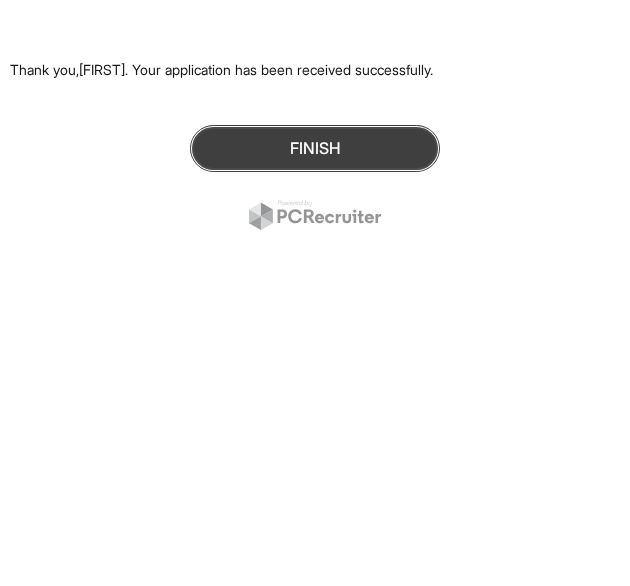 click on "Finish" at bounding box center [315, 148] 